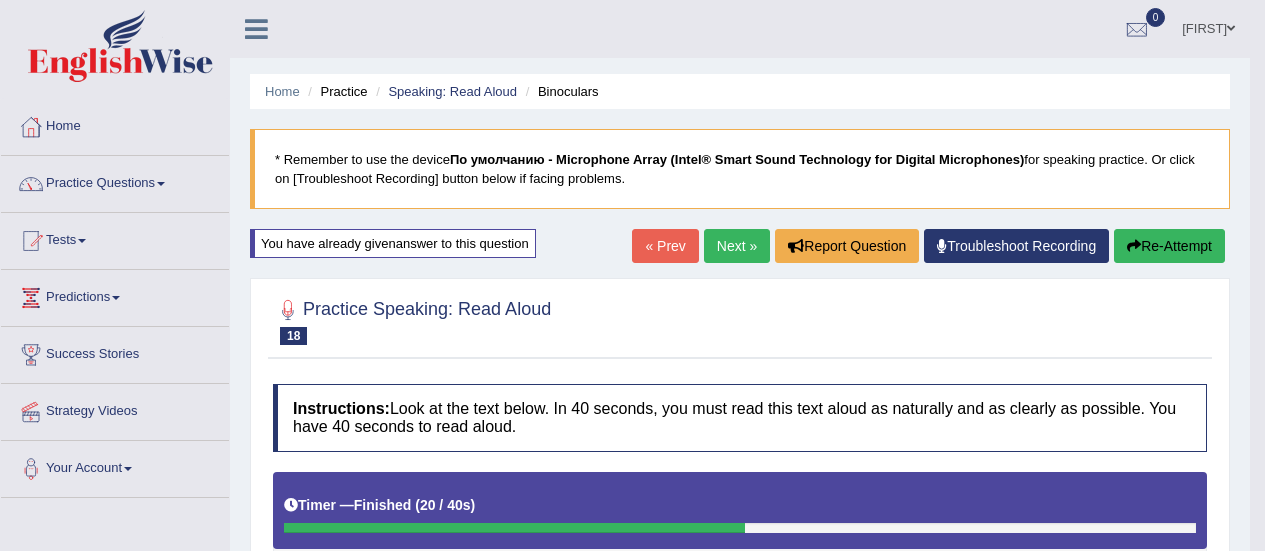 scroll, scrollTop: 0, scrollLeft: 0, axis: both 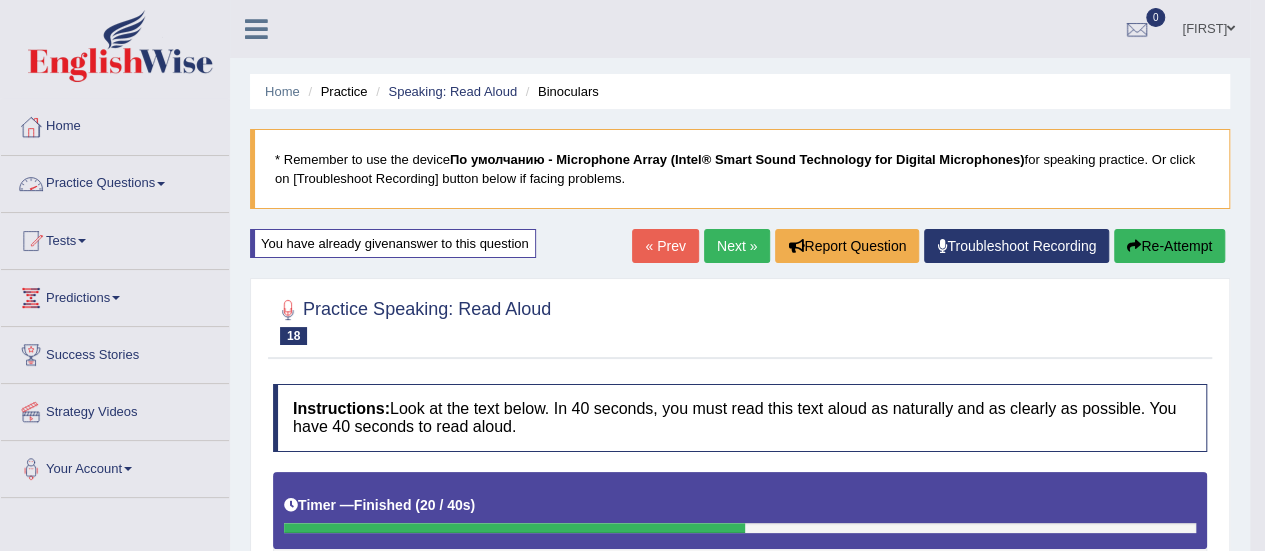 click on "Practice Questions" at bounding box center [115, 181] 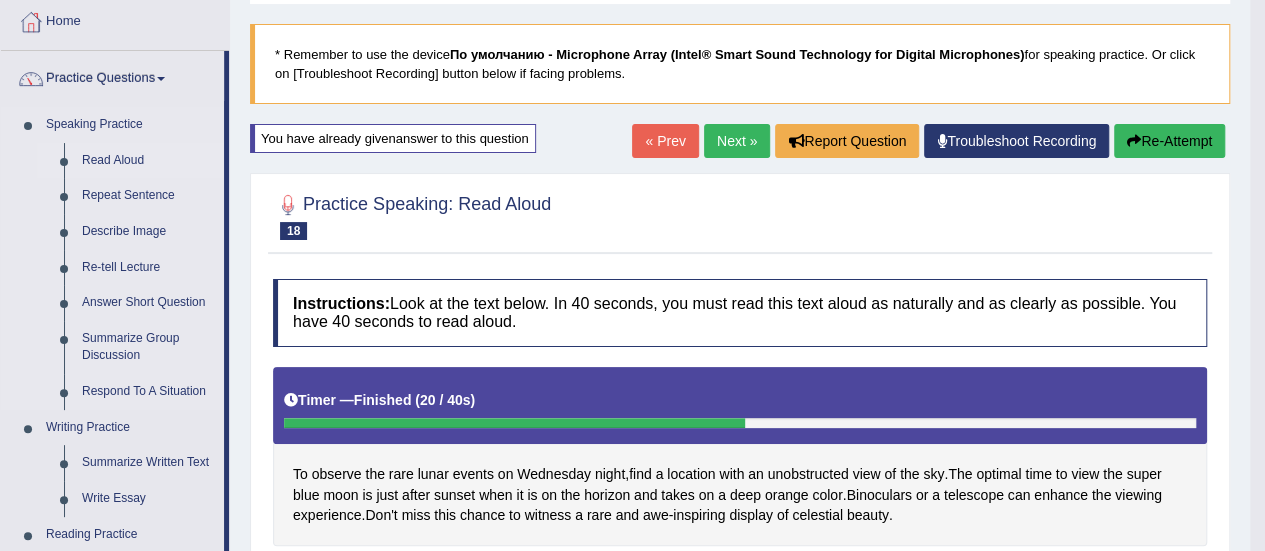 scroll, scrollTop: 104, scrollLeft: 0, axis: vertical 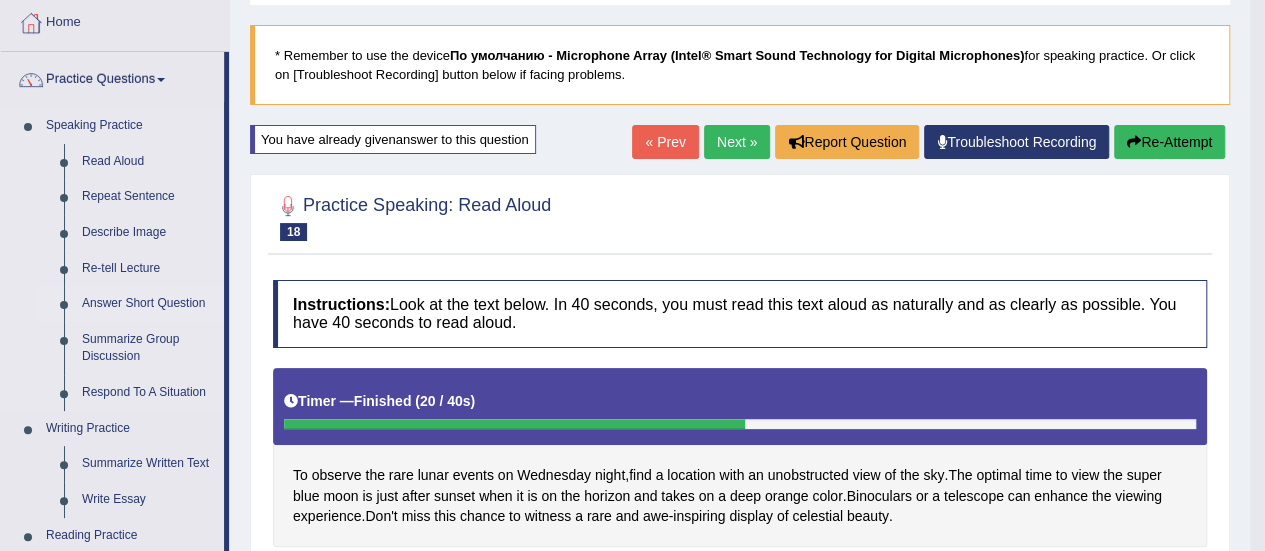 click on "Answer Short Question" at bounding box center (148, 304) 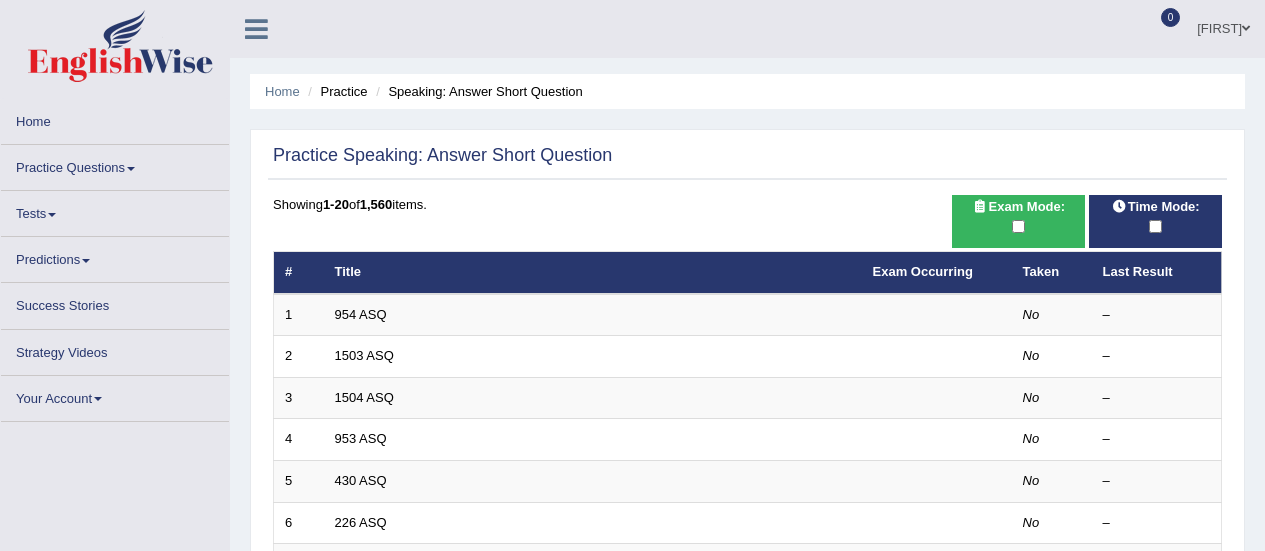 scroll, scrollTop: 0, scrollLeft: 0, axis: both 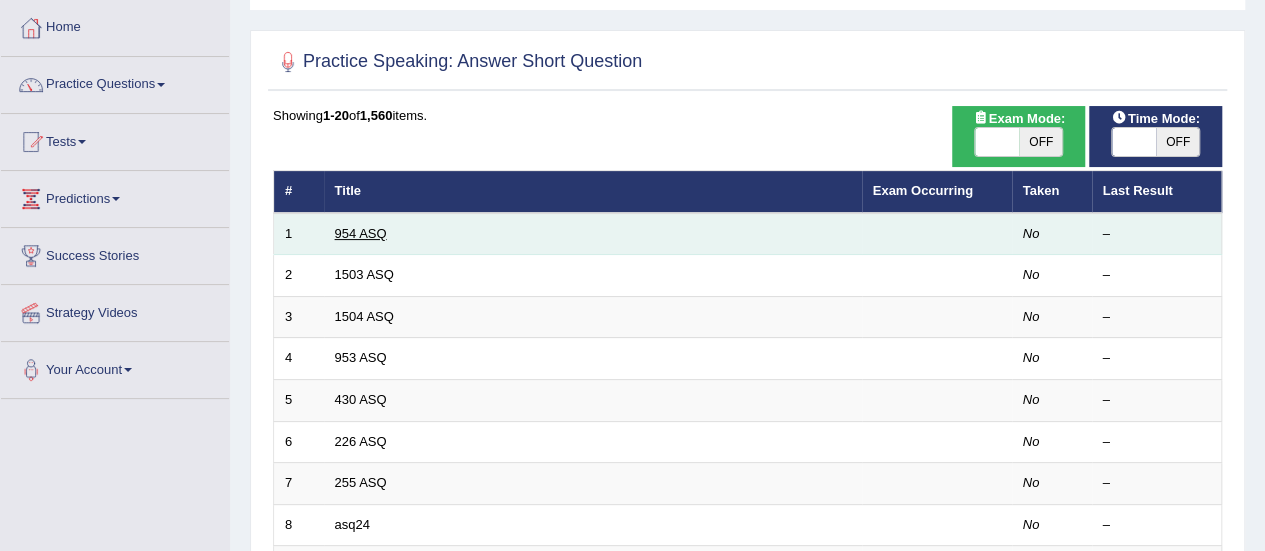 click on "954 ASQ" at bounding box center [361, 233] 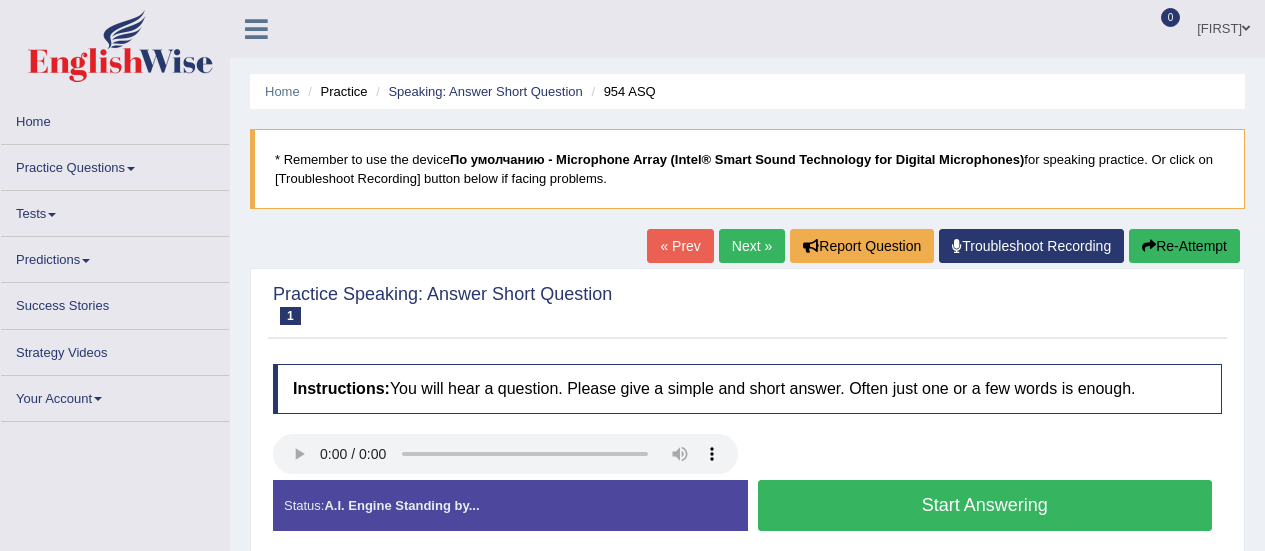 scroll, scrollTop: 0, scrollLeft: 0, axis: both 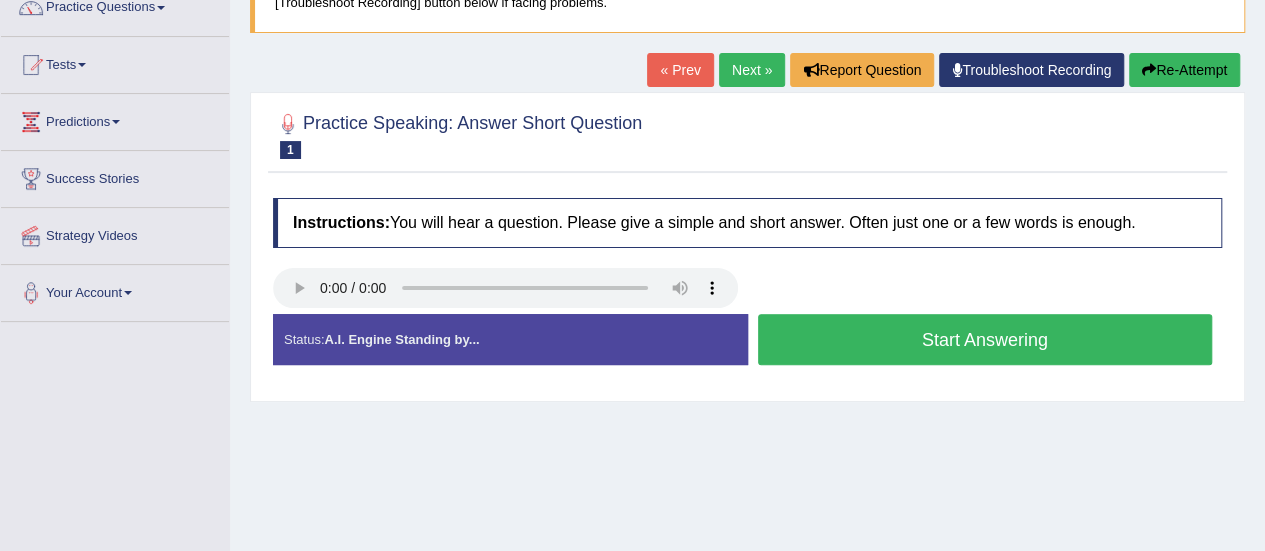 click on "Start Answering" at bounding box center [985, 339] 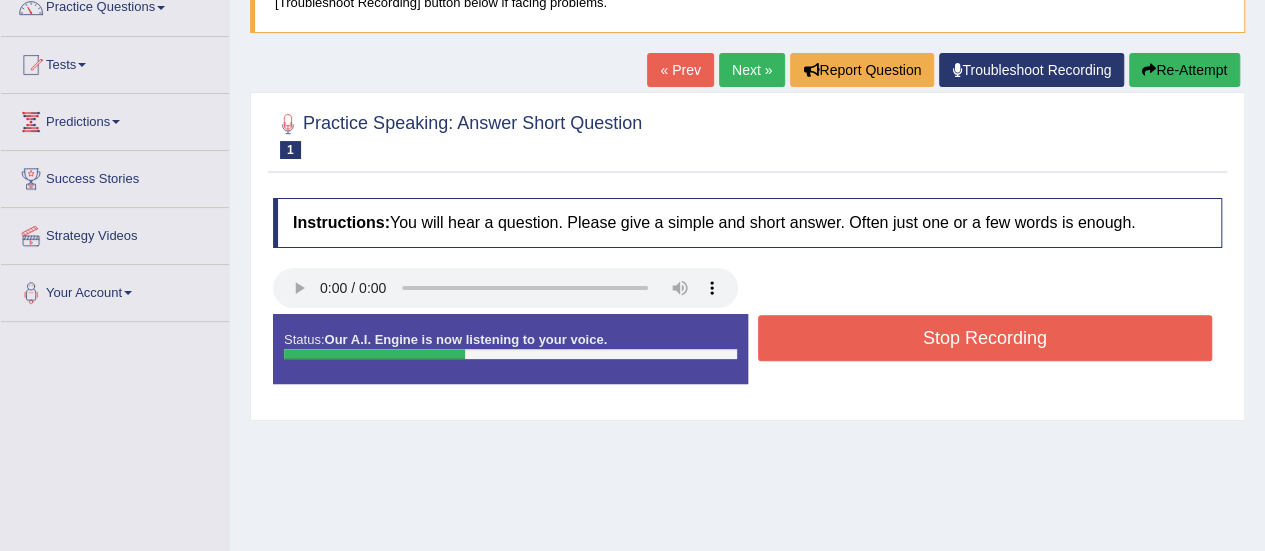 click on "Stop Recording" at bounding box center (985, 338) 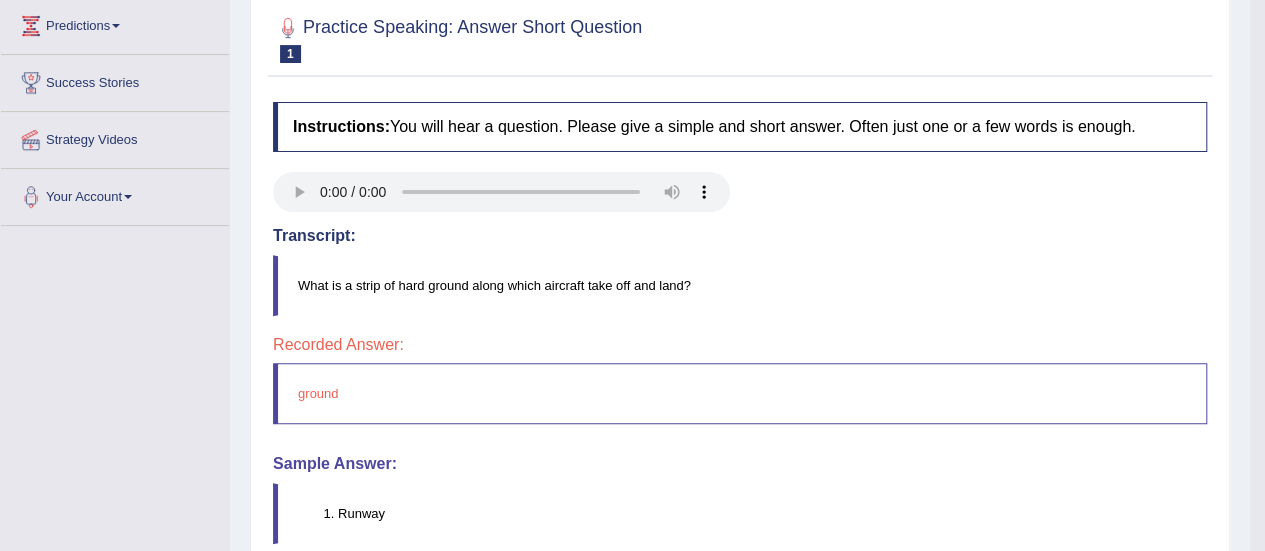 scroll, scrollTop: 208, scrollLeft: 0, axis: vertical 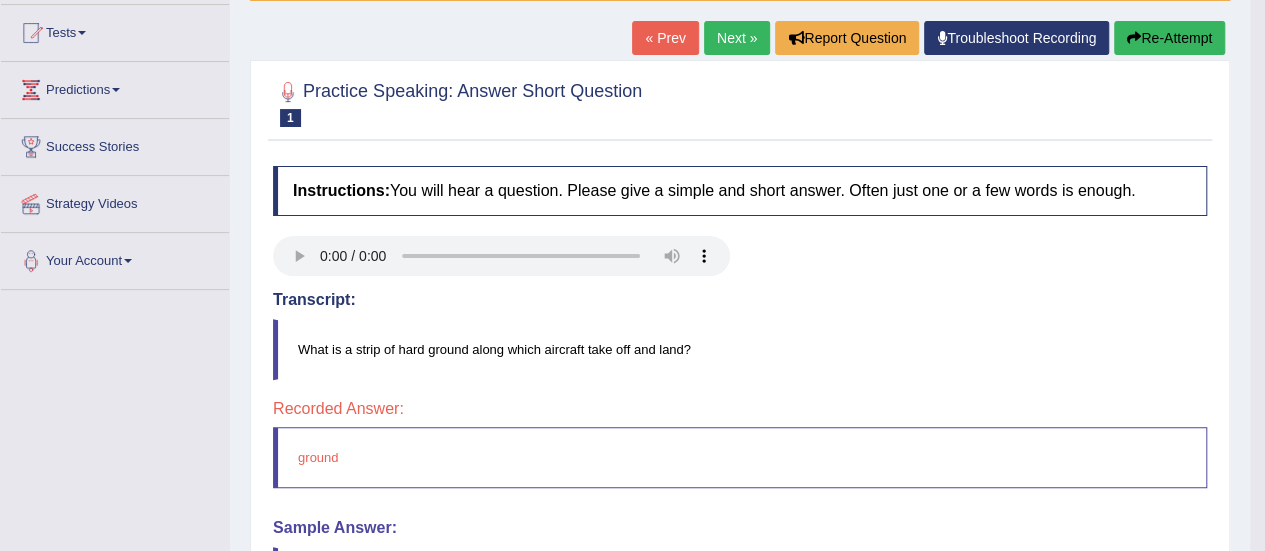 click on "Next »" at bounding box center (737, 38) 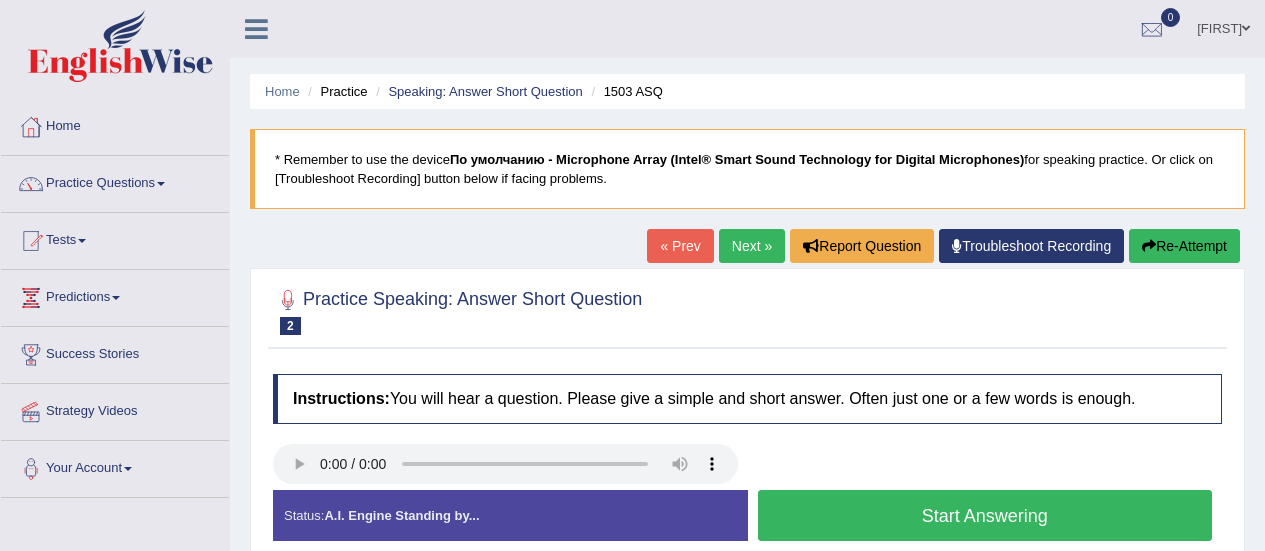 scroll, scrollTop: 0, scrollLeft: 0, axis: both 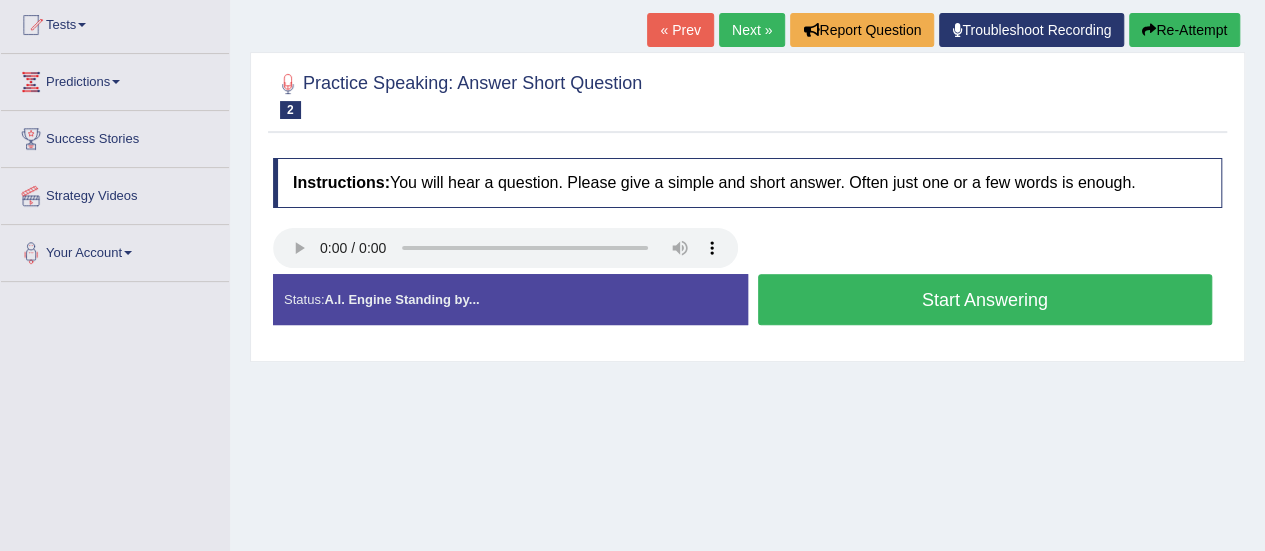 click on "Start Answering" at bounding box center [985, 299] 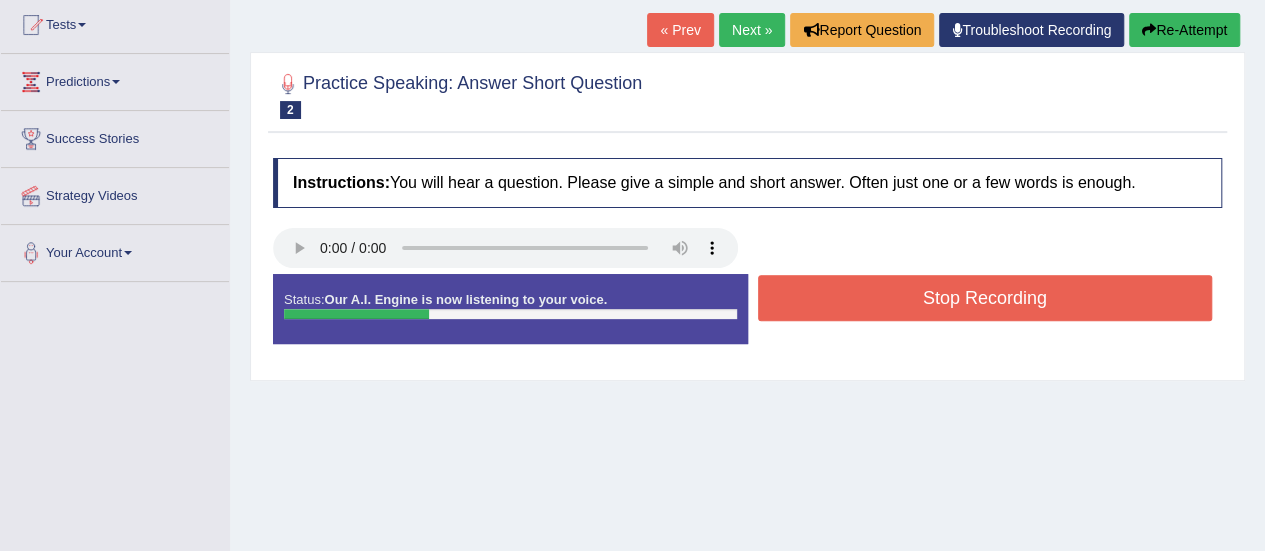 click on "Stop Recording" at bounding box center (985, 298) 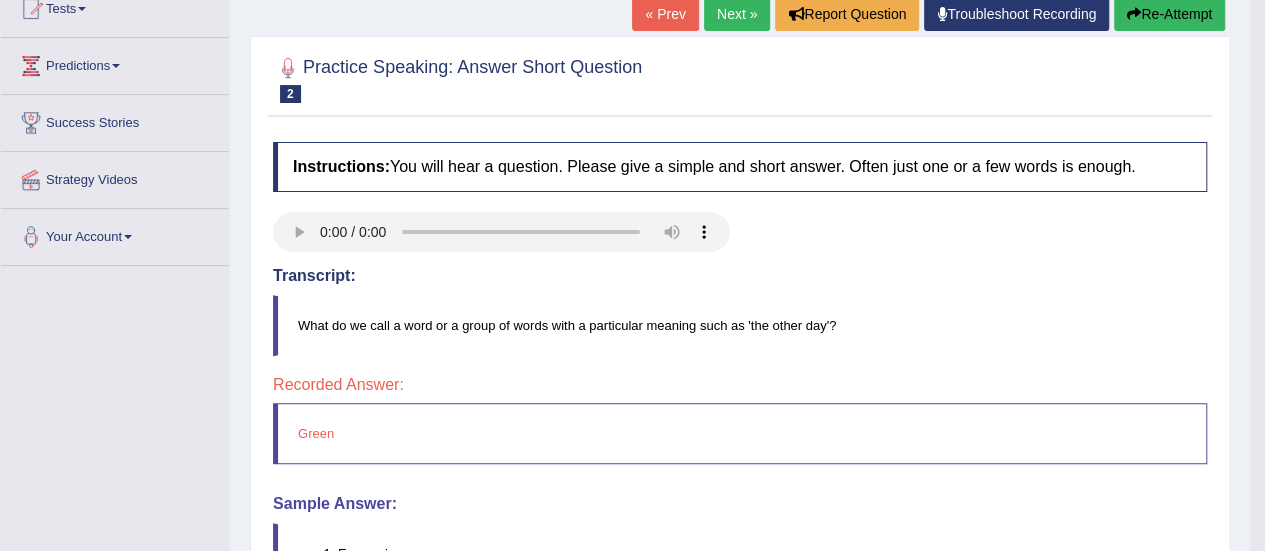 scroll, scrollTop: 228, scrollLeft: 0, axis: vertical 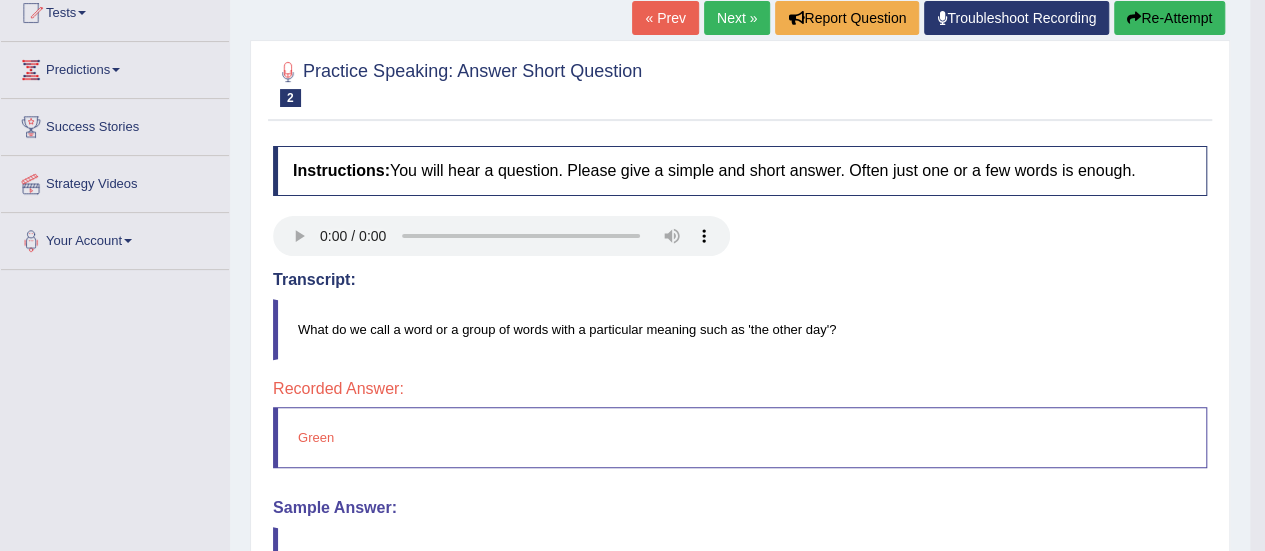 click on "Next »" at bounding box center [737, 18] 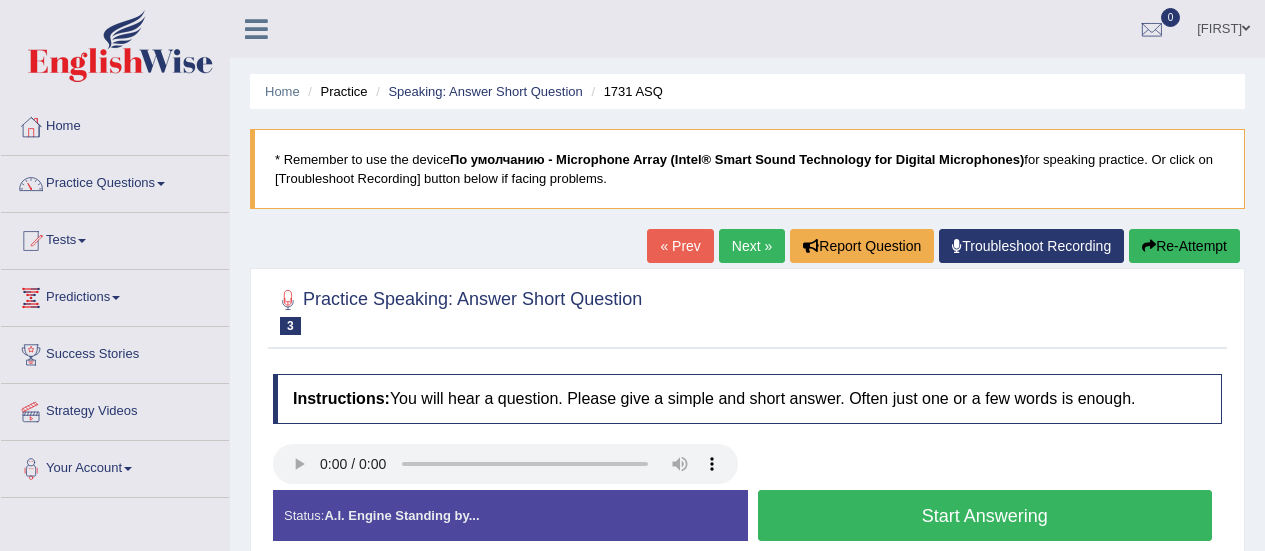 scroll, scrollTop: 0, scrollLeft: 0, axis: both 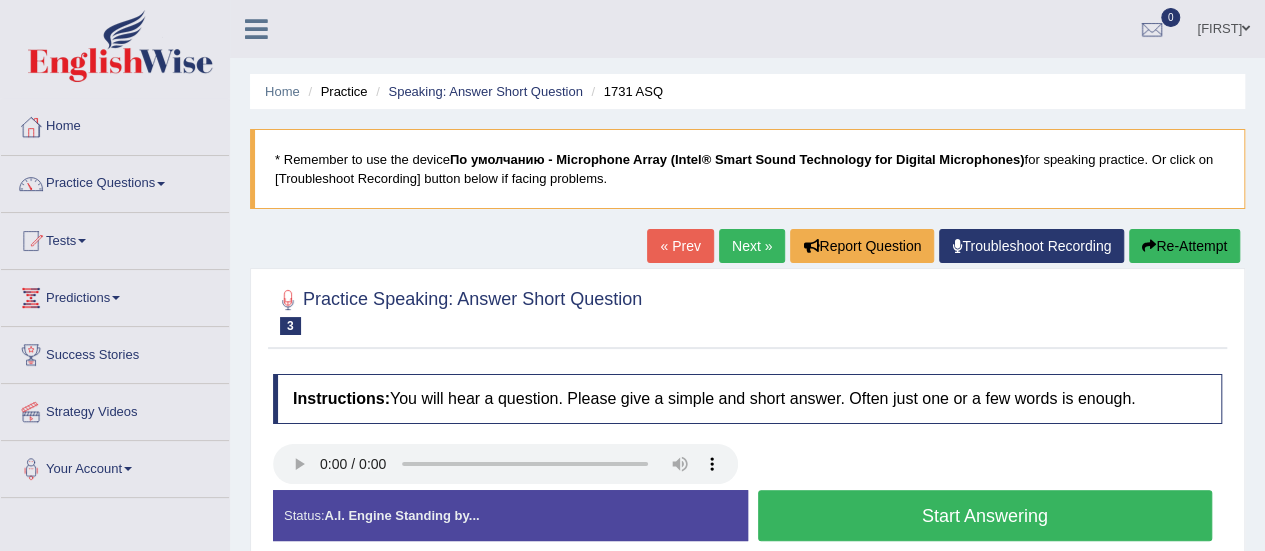 click on "Start Answering" at bounding box center (985, 515) 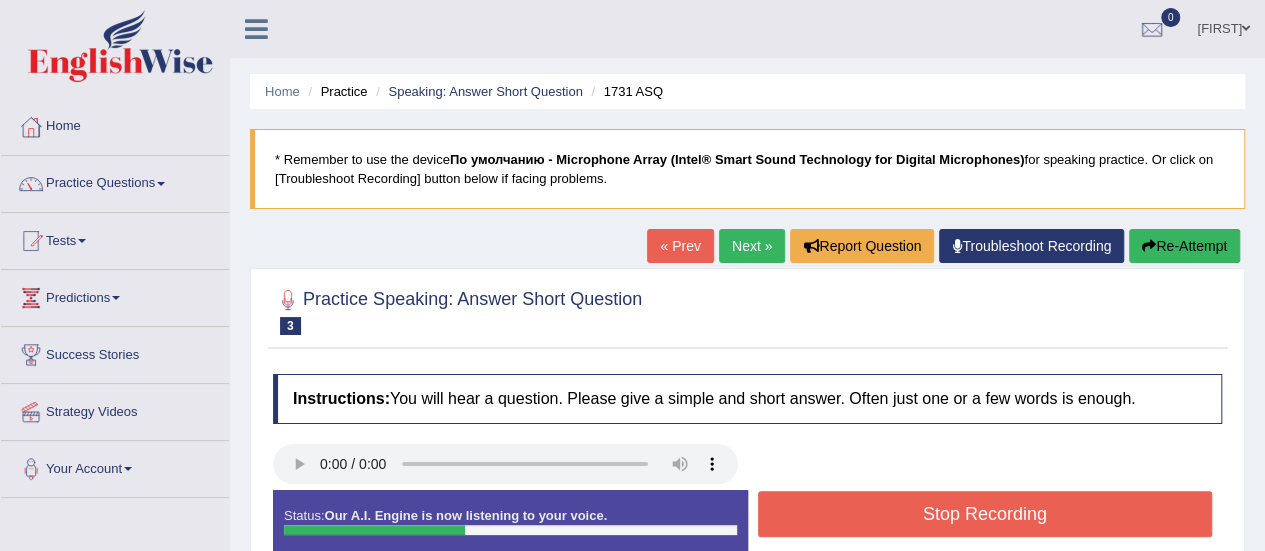 click on "Stop Recording" at bounding box center (985, 514) 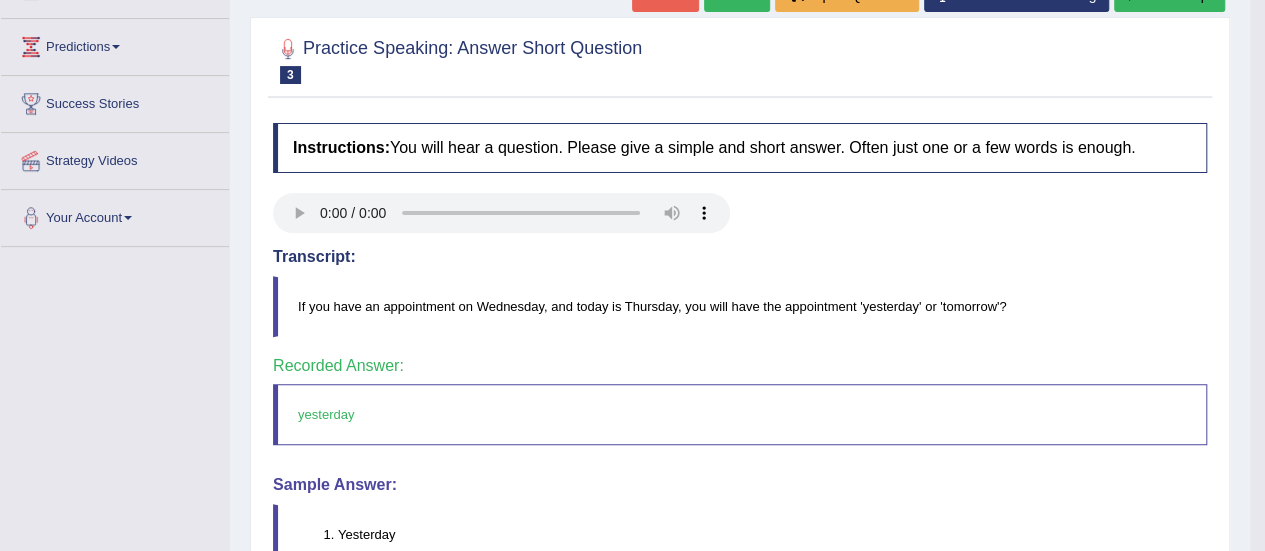 scroll, scrollTop: 143, scrollLeft: 0, axis: vertical 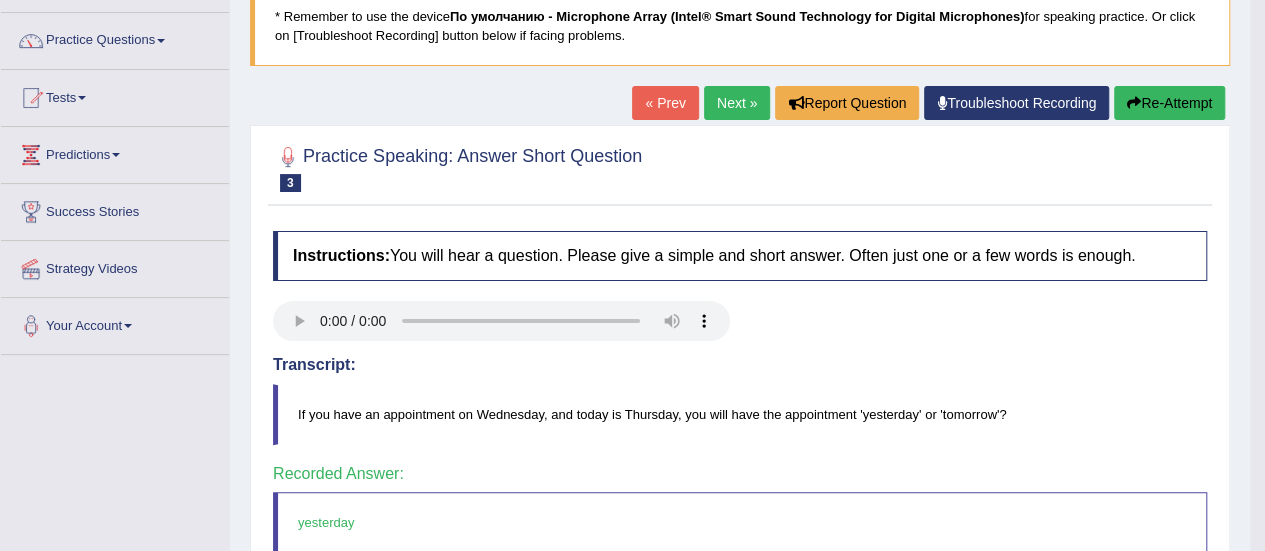 click on "Next »" at bounding box center [737, 103] 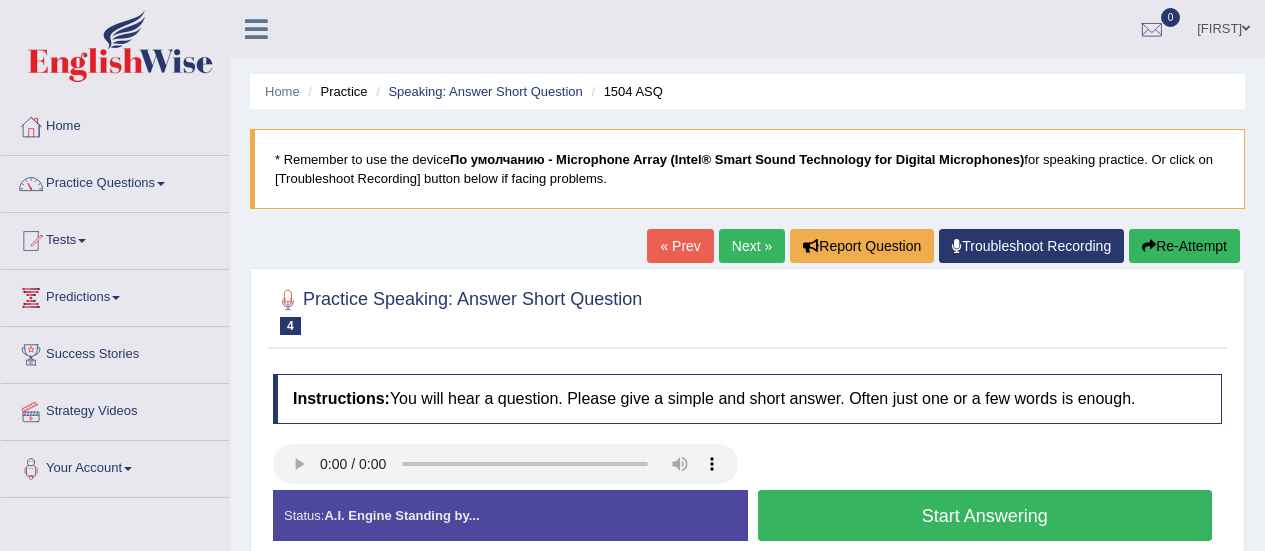 scroll, scrollTop: 0, scrollLeft: 0, axis: both 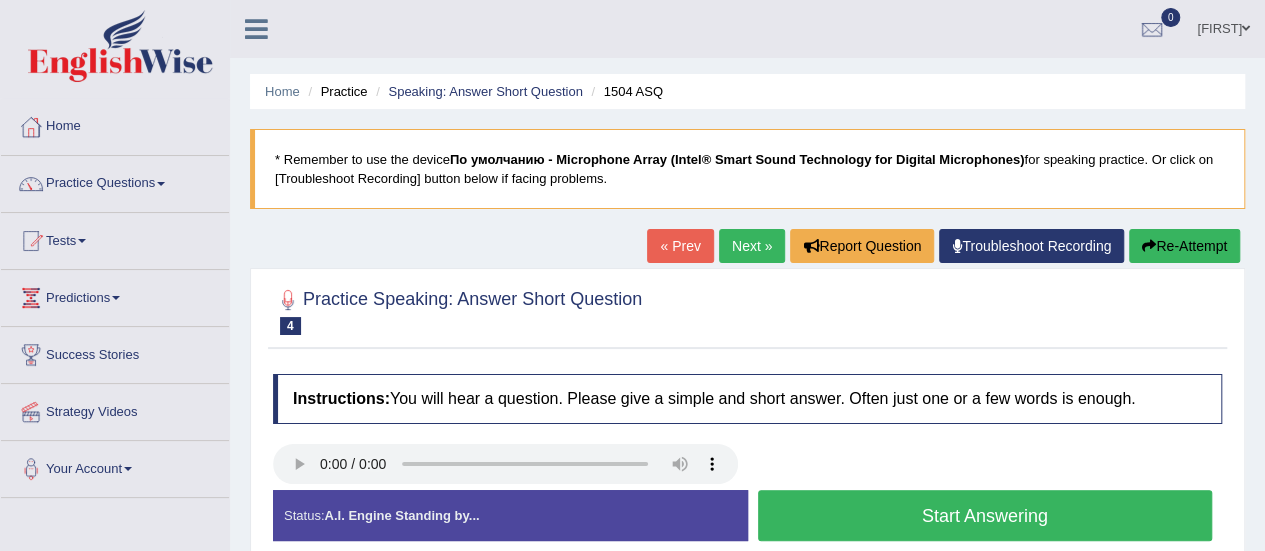 click on "Start Answering" at bounding box center (985, 515) 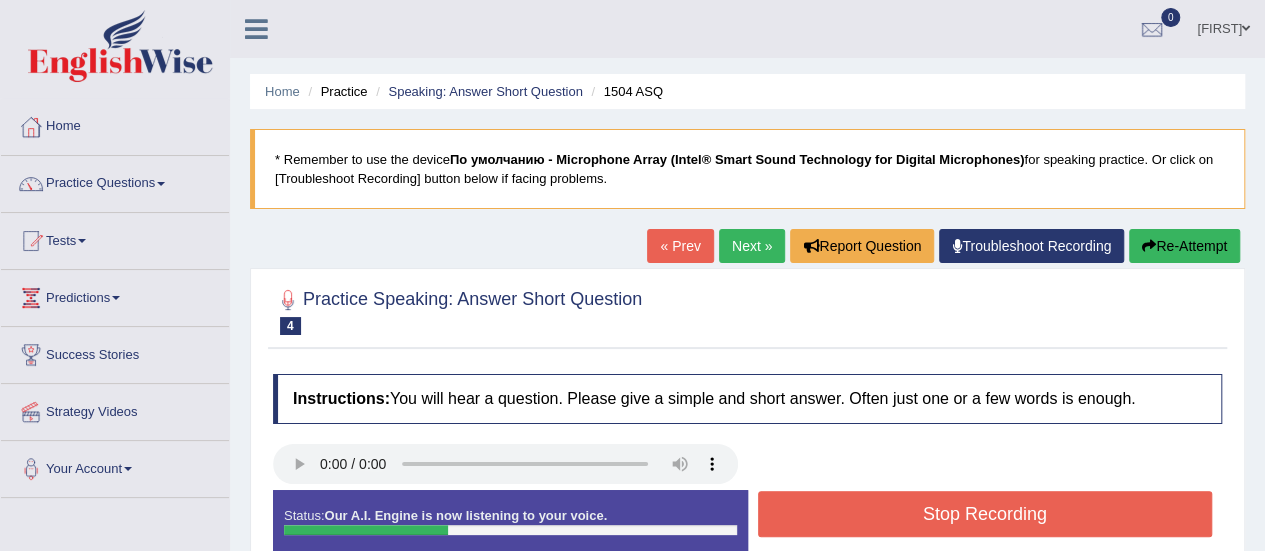 click on "Stop Recording" at bounding box center [985, 514] 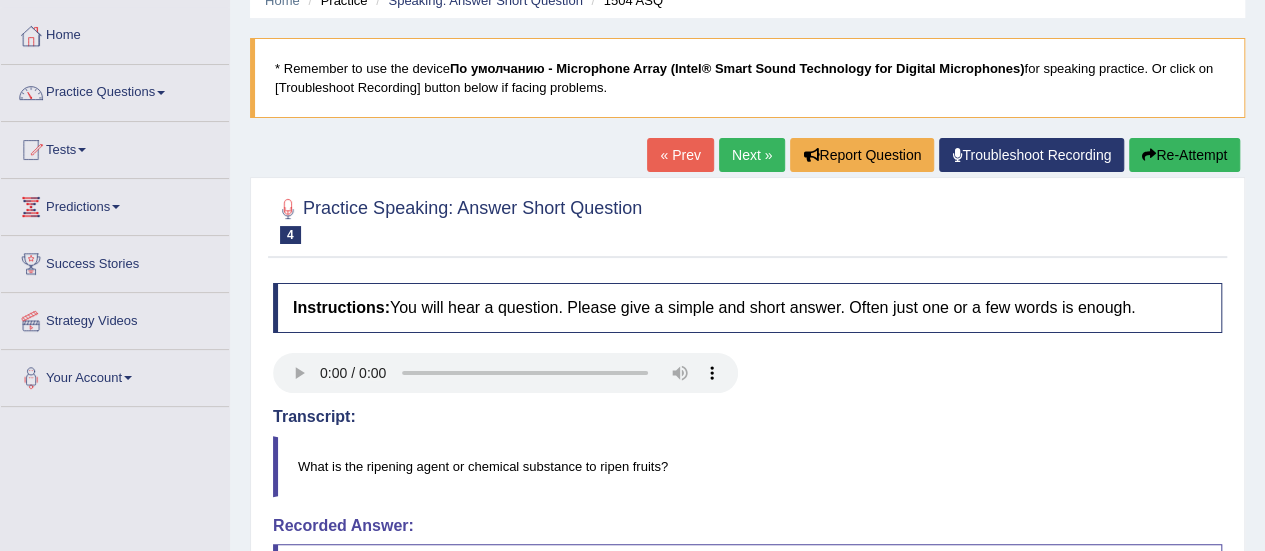 scroll, scrollTop: 0, scrollLeft: 0, axis: both 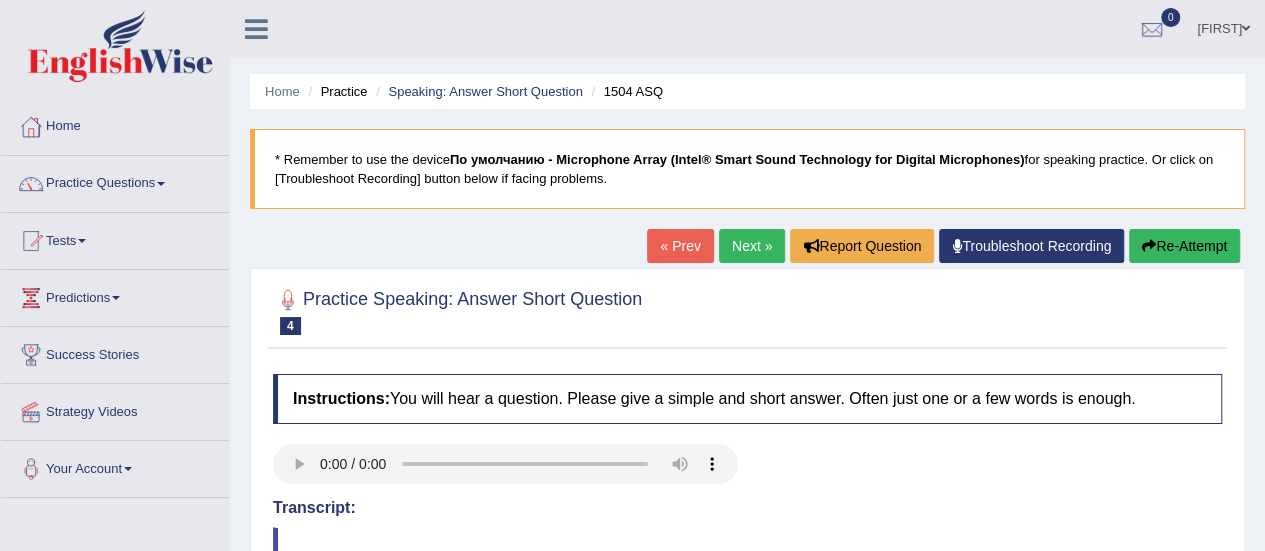click on "Next »" at bounding box center [752, 246] 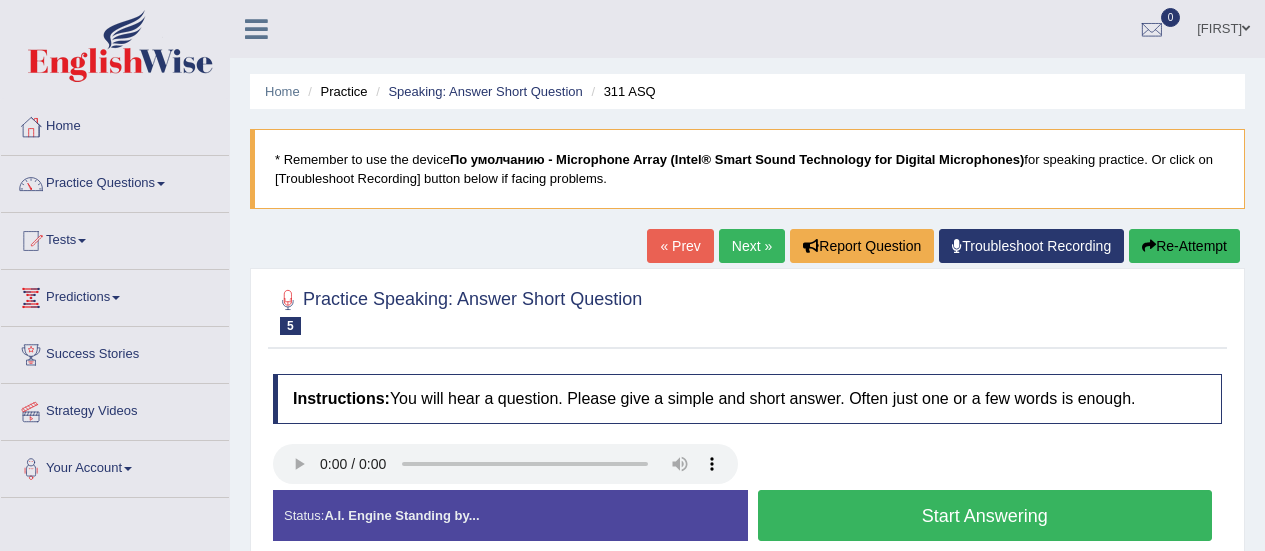 scroll, scrollTop: 0, scrollLeft: 0, axis: both 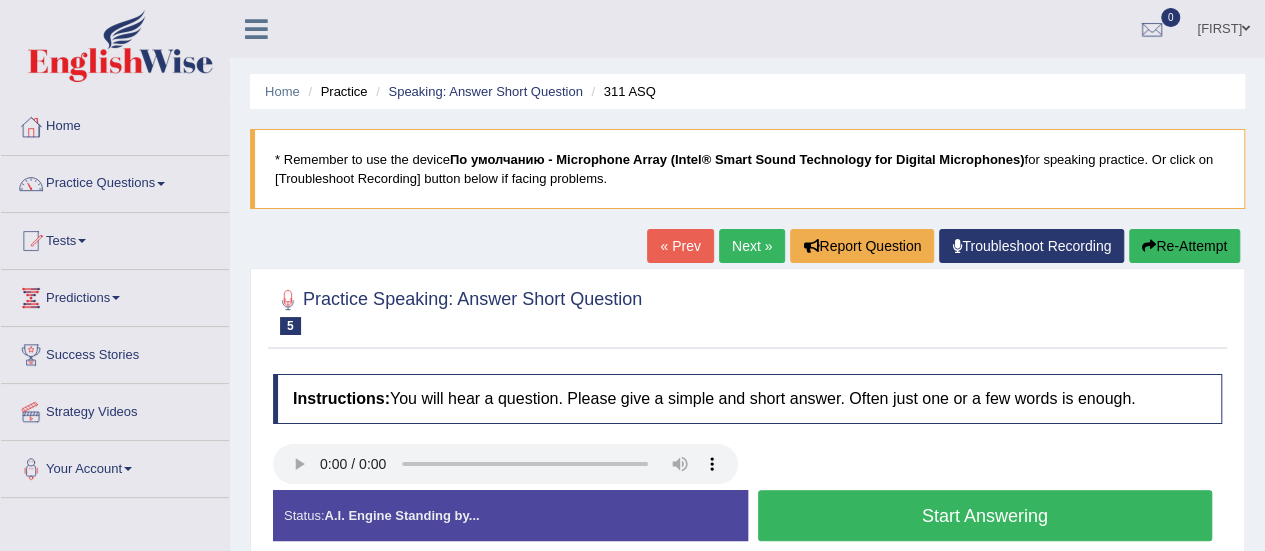 click on "Start Answering" at bounding box center [985, 515] 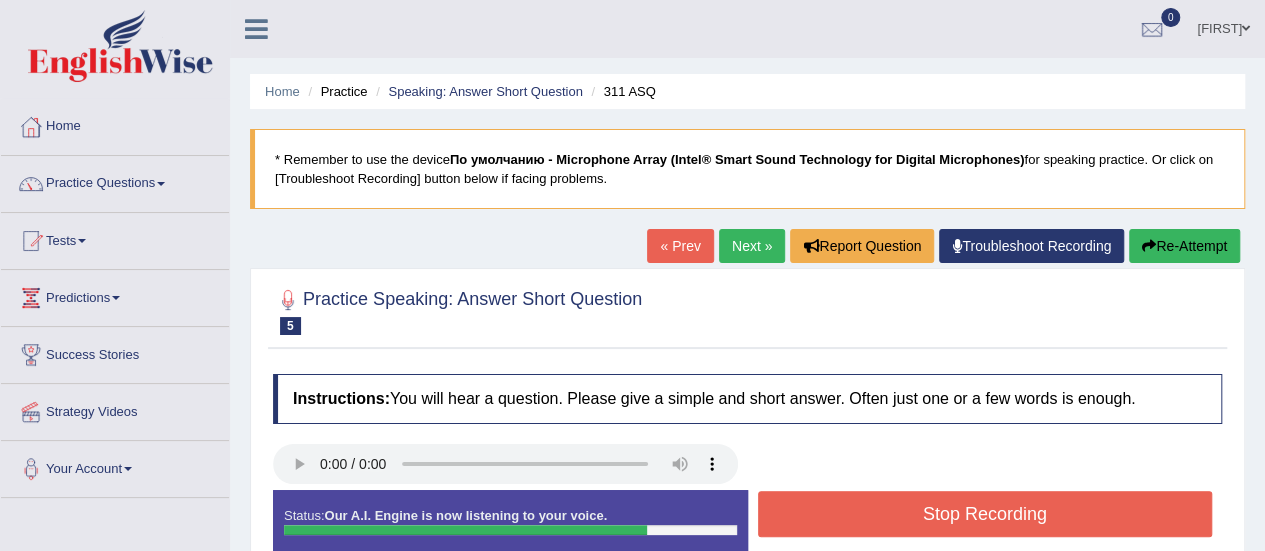 click on "Stop Recording" at bounding box center [985, 514] 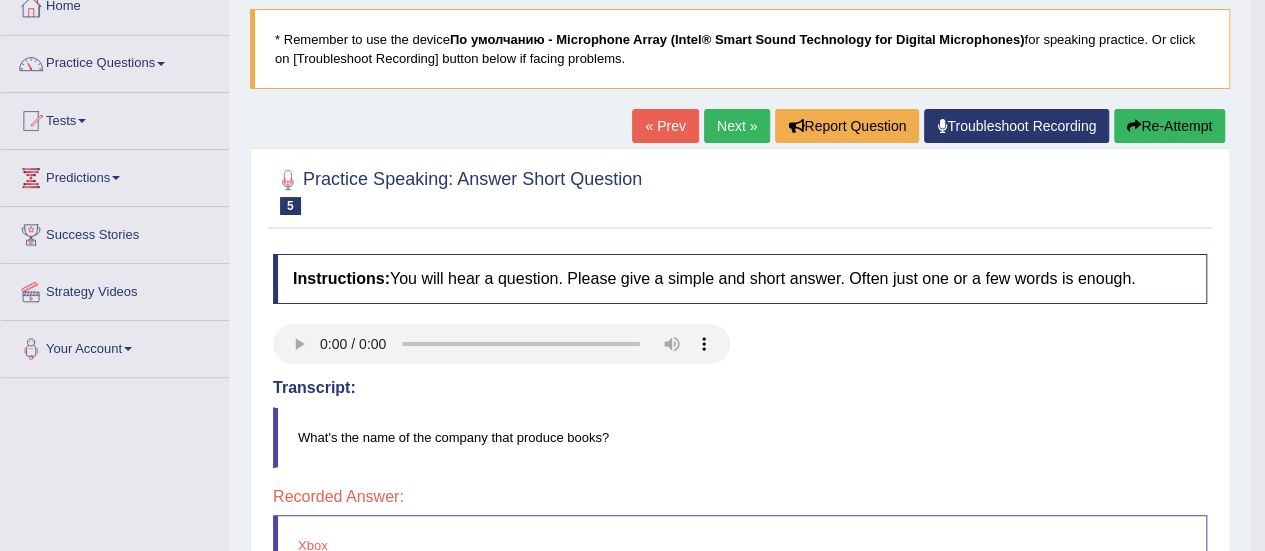 scroll, scrollTop: 86, scrollLeft: 0, axis: vertical 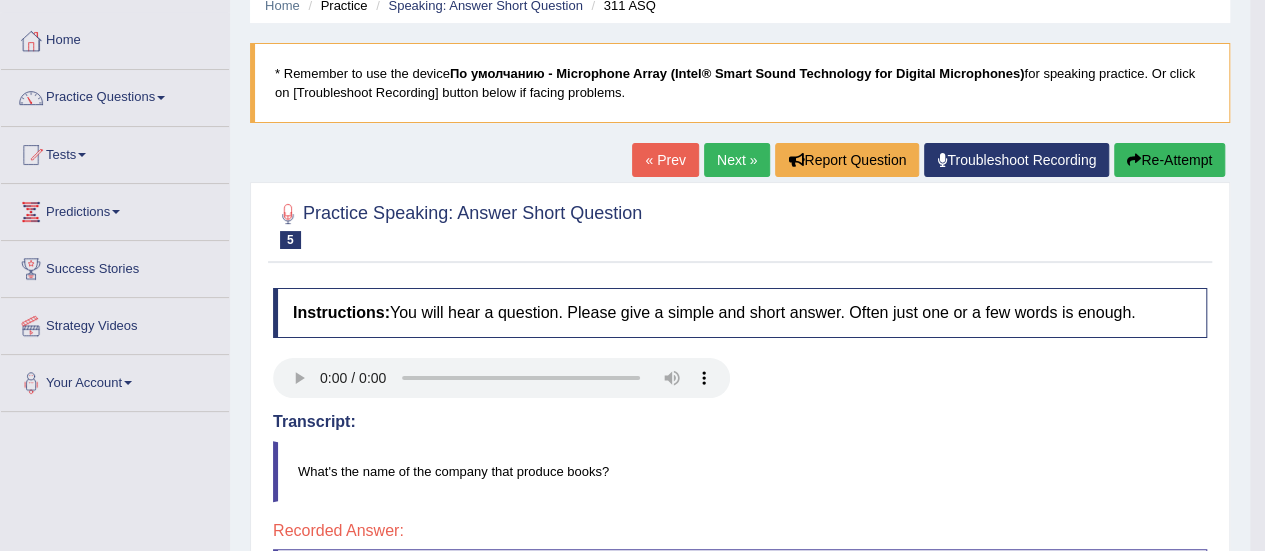 click on "Next »" at bounding box center [737, 160] 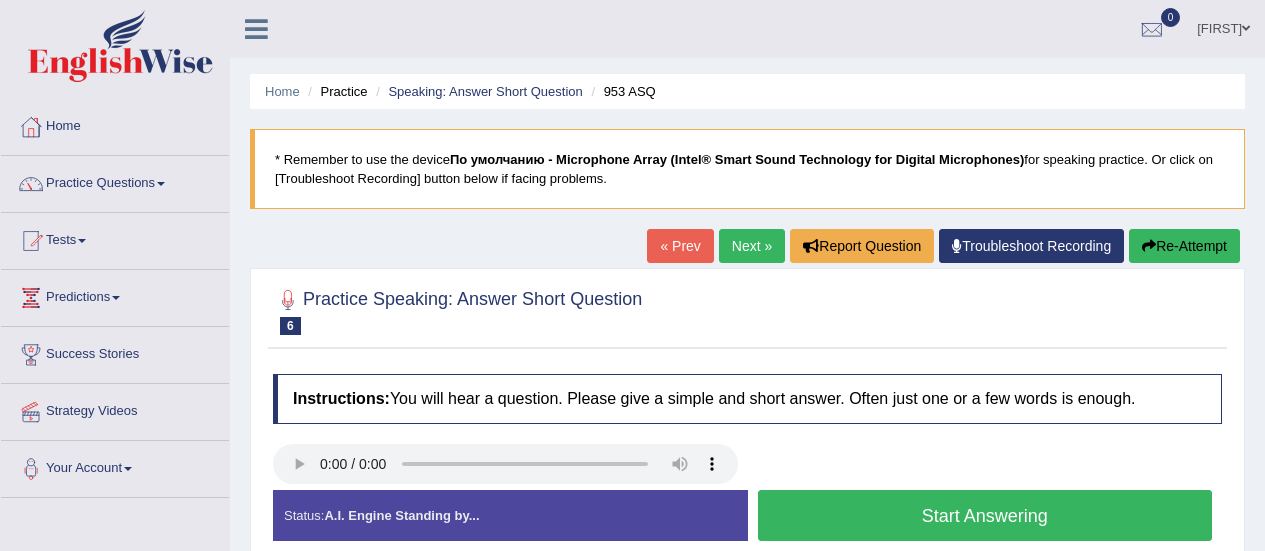 scroll, scrollTop: 0, scrollLeft: 0, axis: both 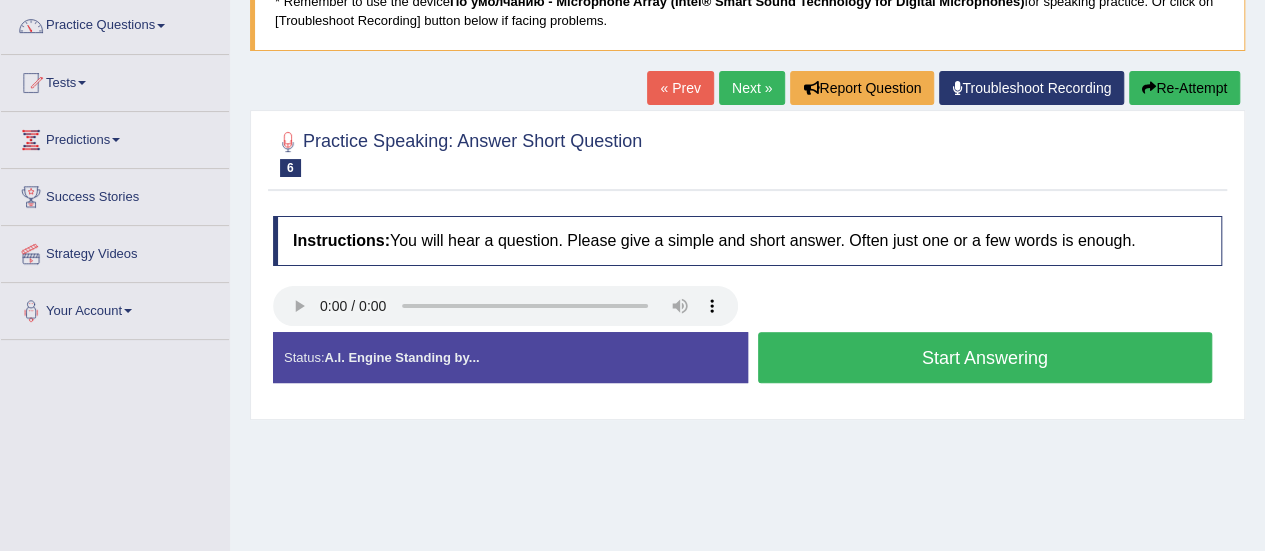 click on "Start Answering" at bounding box center [985, 357] 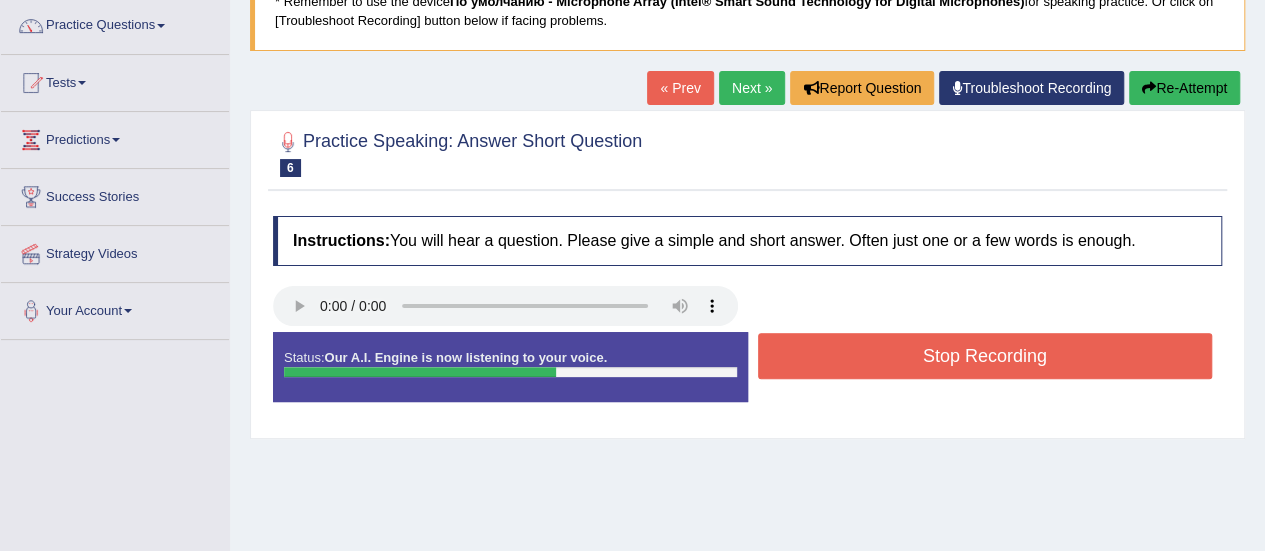 click on "Stop Recording" at bounding box center (985, 356) 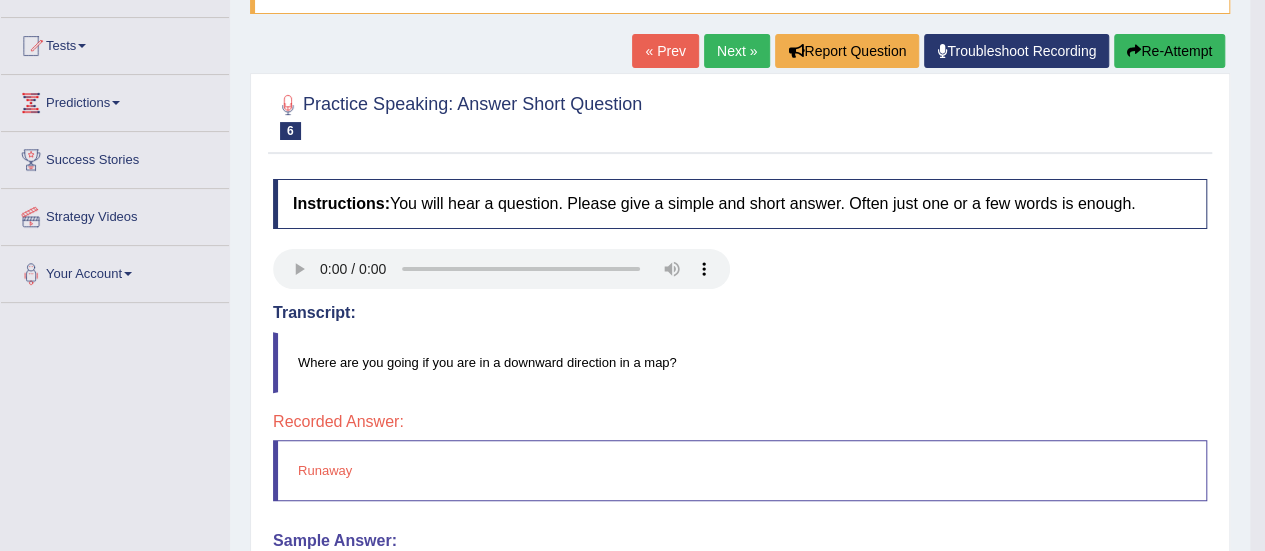 scroll, scrollTop: 141, scrollLeft: 0, axis: vertical 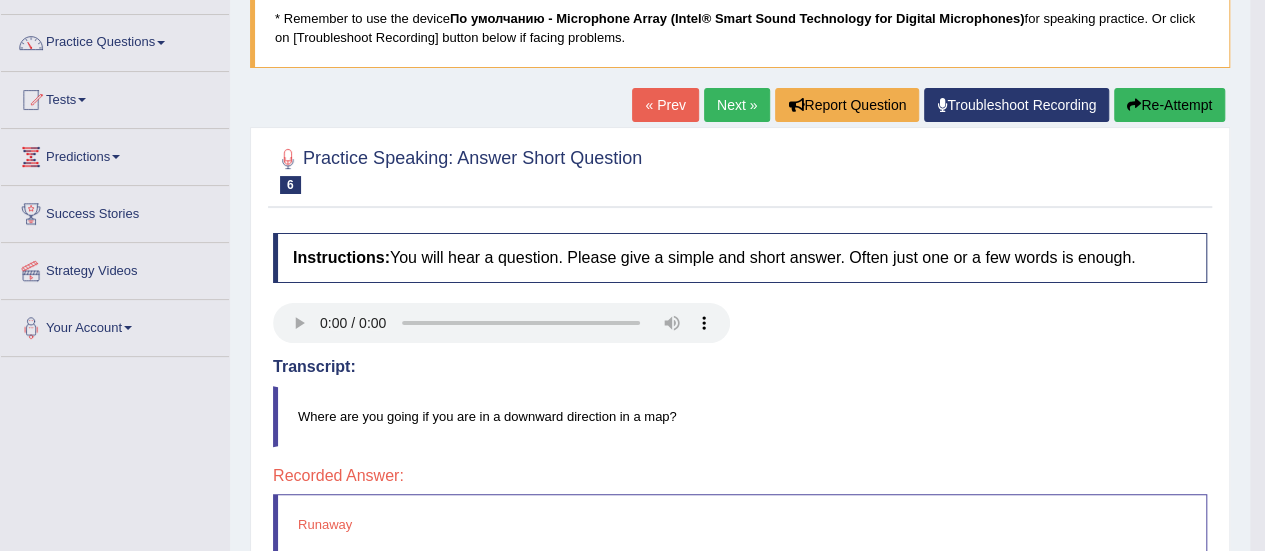 click on "Next »" at bounding box center [737, 105] 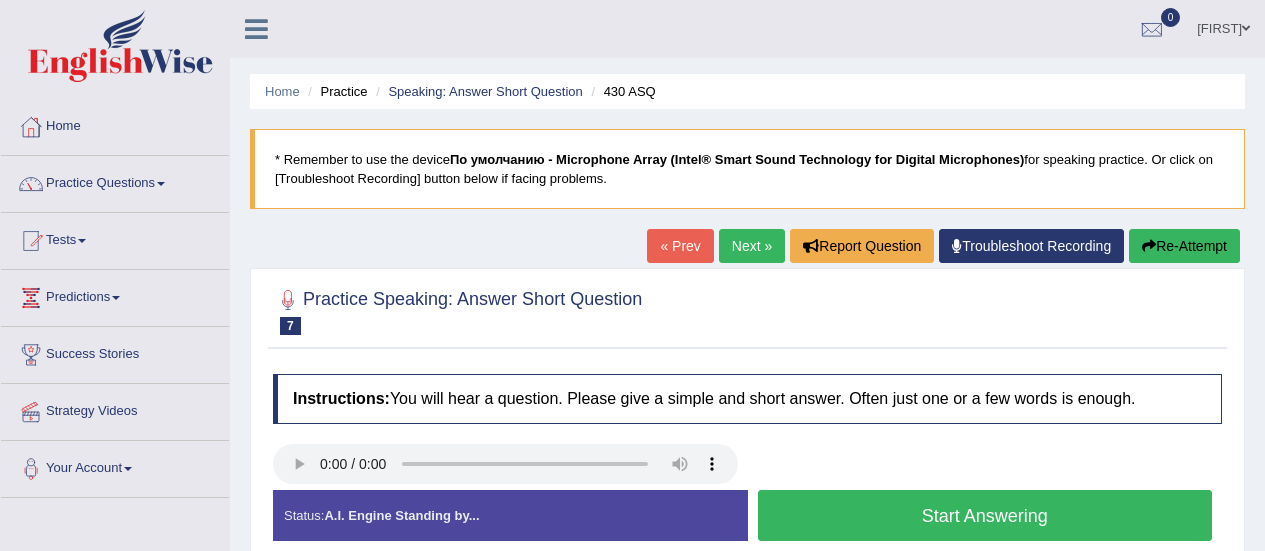 scroll, scrollTop: 0, scrollLeft: 0, axis: both 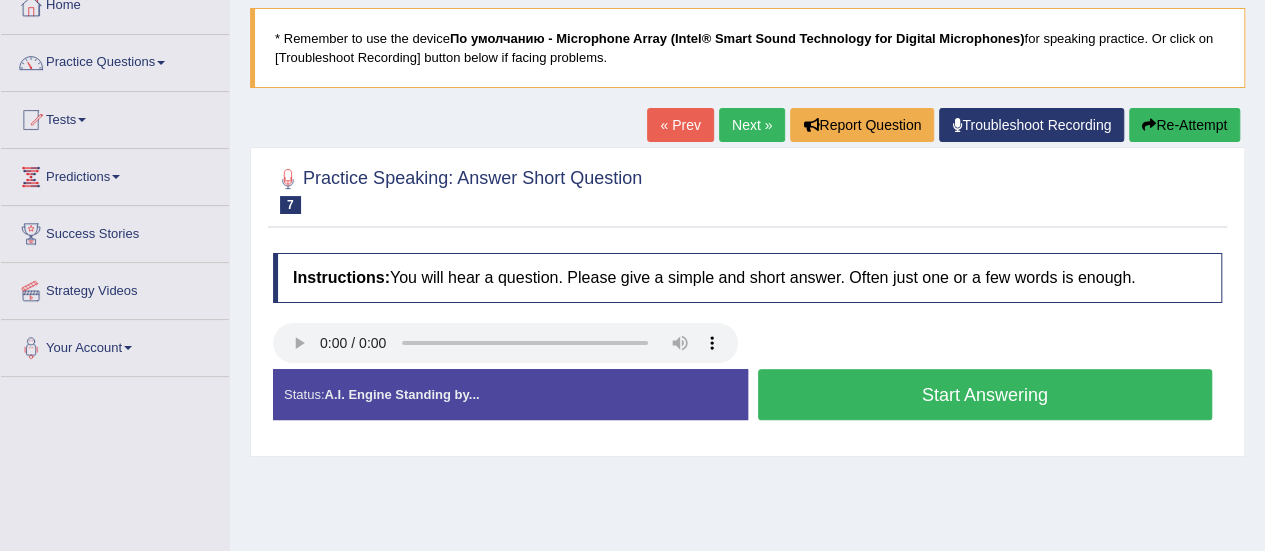 click on "Start Answering" at bounding box center [985, 394] 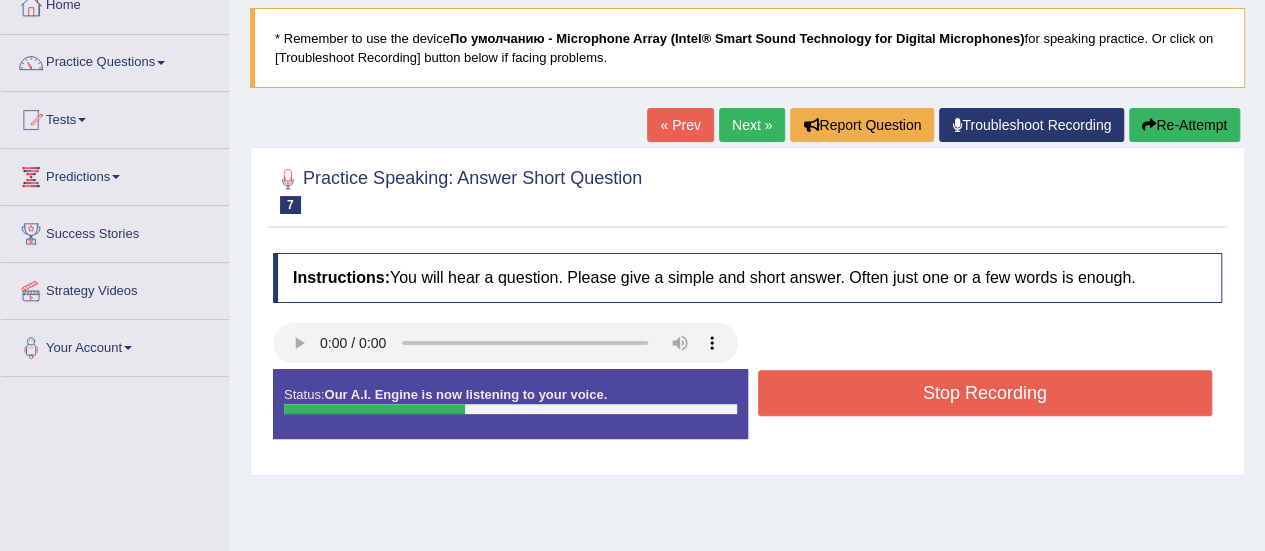 click on "Stop Recording" at bounding box center (985, 393) 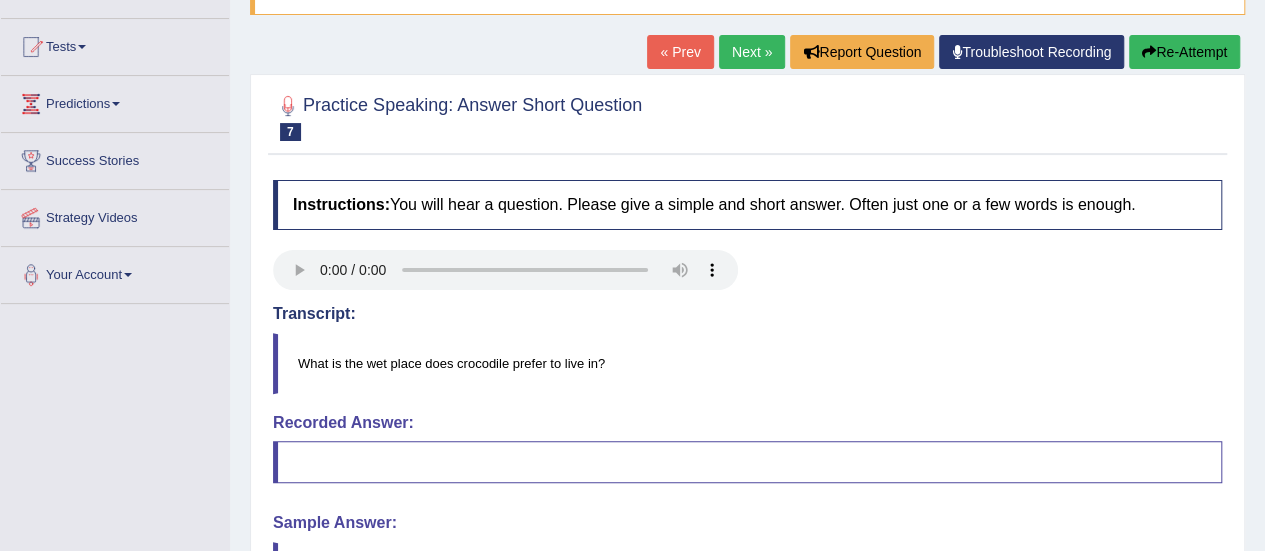 scroll, scrollTop: 191, scrollLeft: 0, axis: vertical 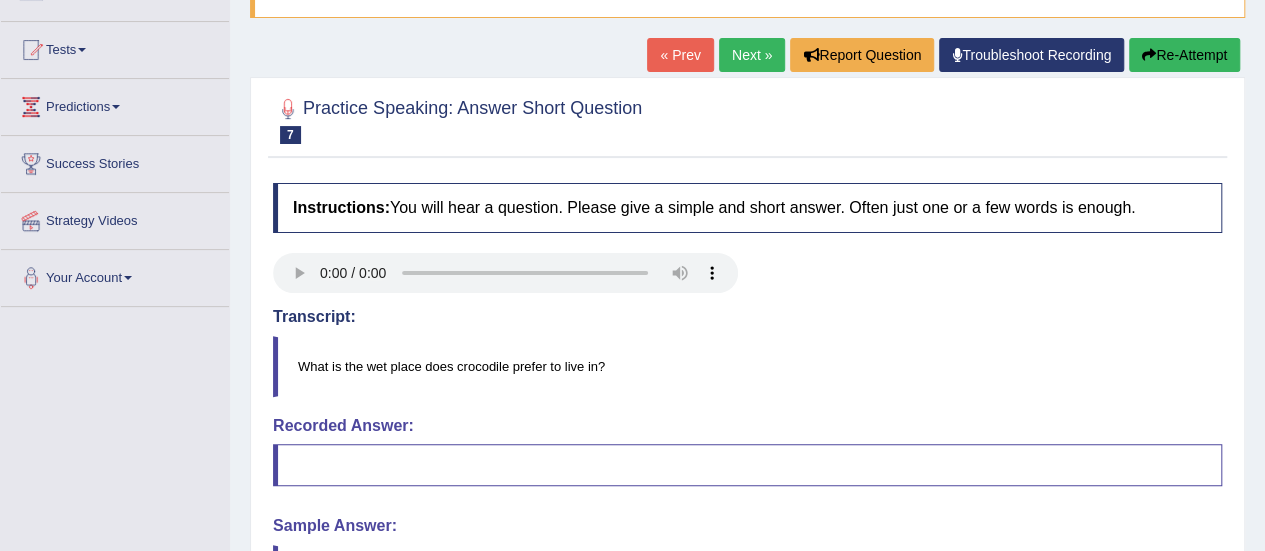 click on "Next »" at bounding box center [752, 55] 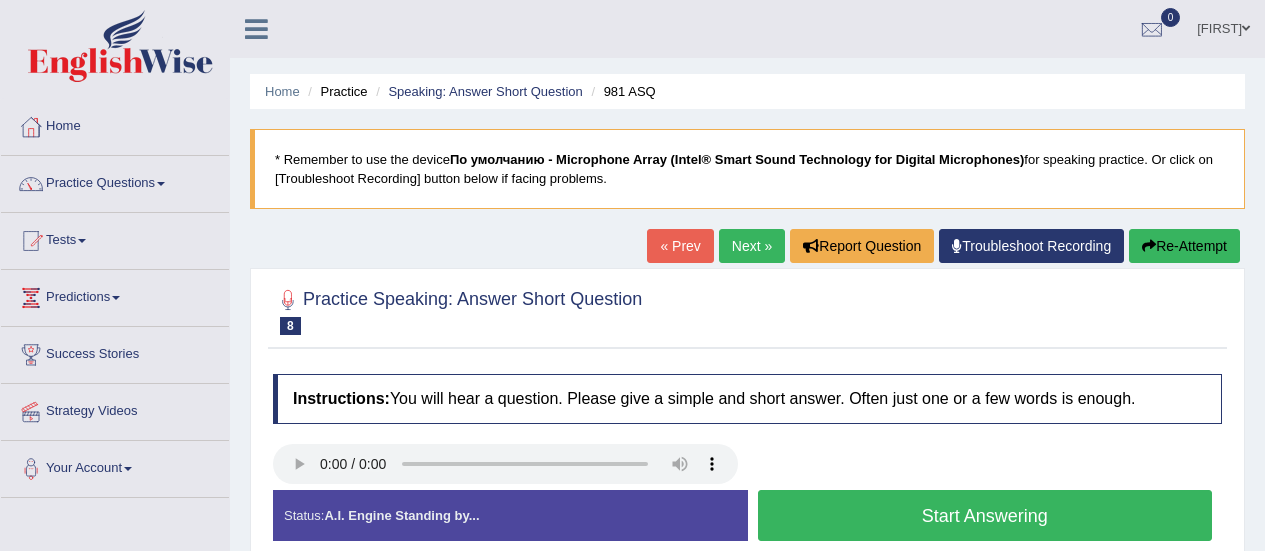scroll, scrollTop: 0, scrollLeft: 0, axis: both 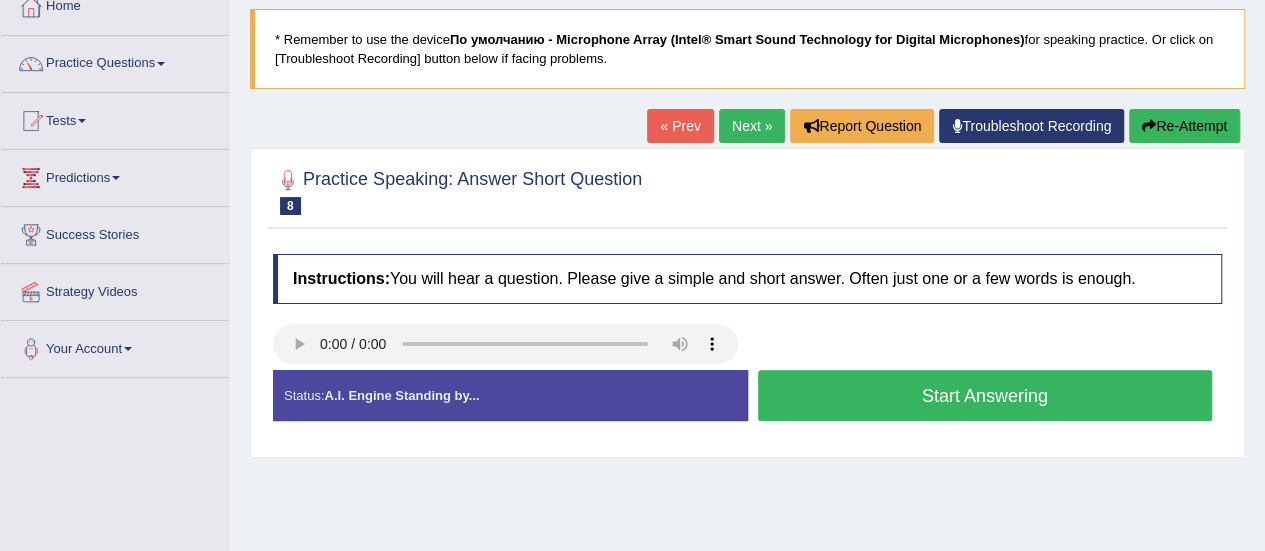 click on "Start Answering" at bounding box center (985, 395) 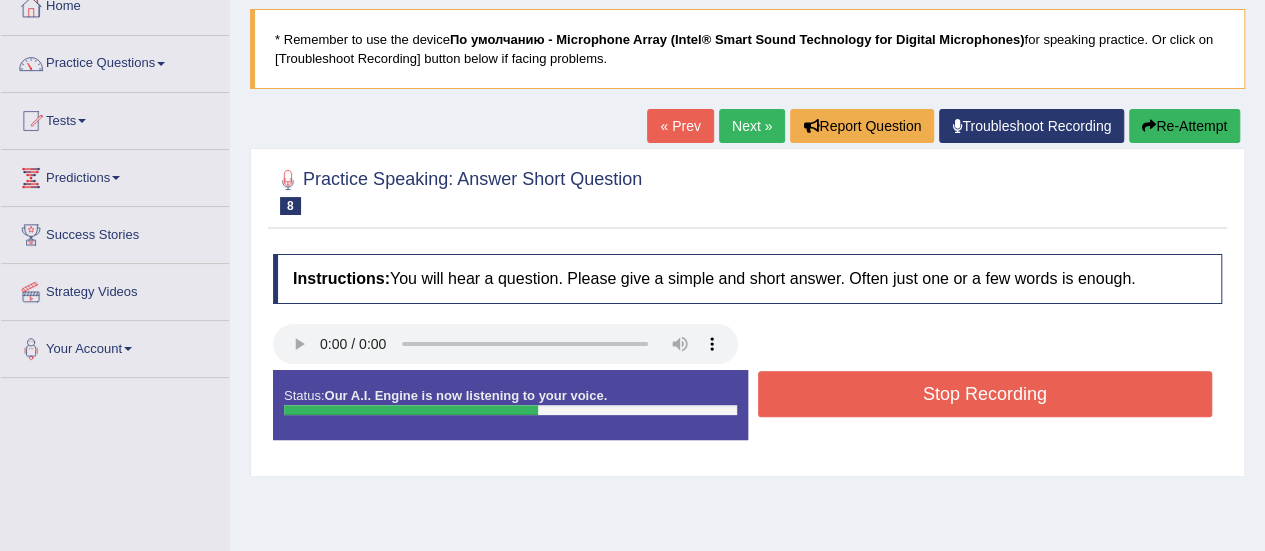 click on "Stop Recording" at bounding box center [985, 394] 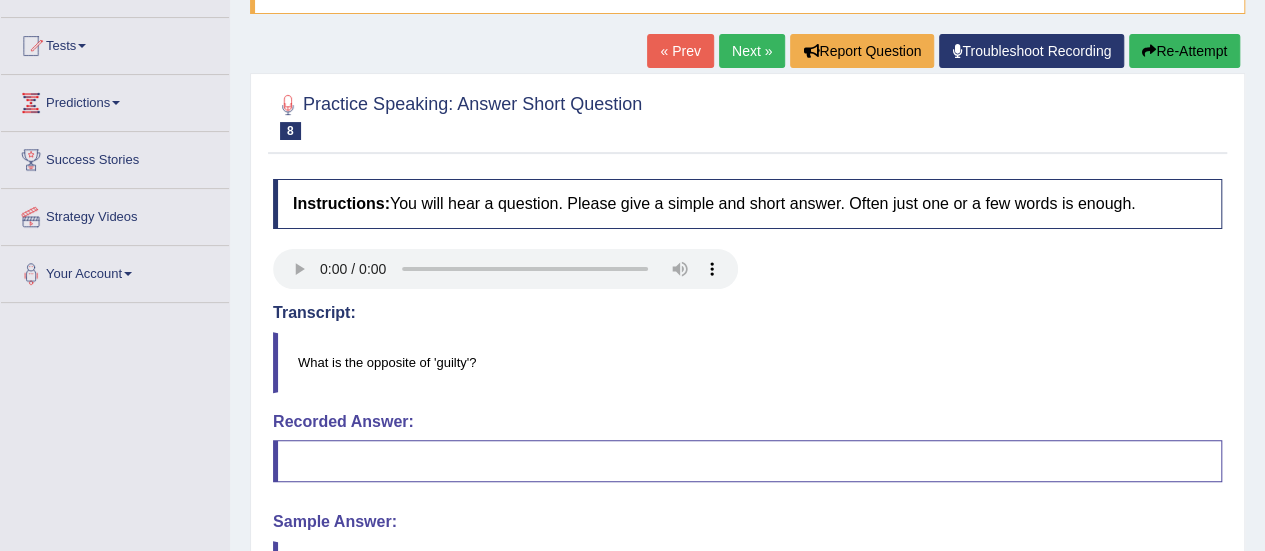 scroll, scrollTop: 176, scrollLeft: 0, axis: vertical 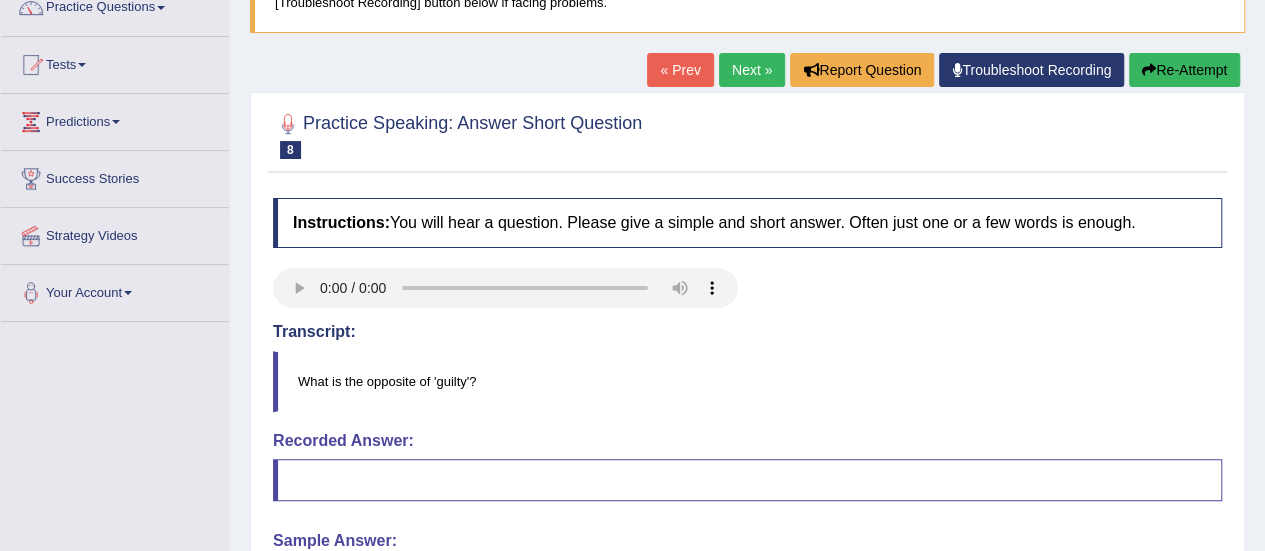 click on "Next »" at bounding box center (752, 70) 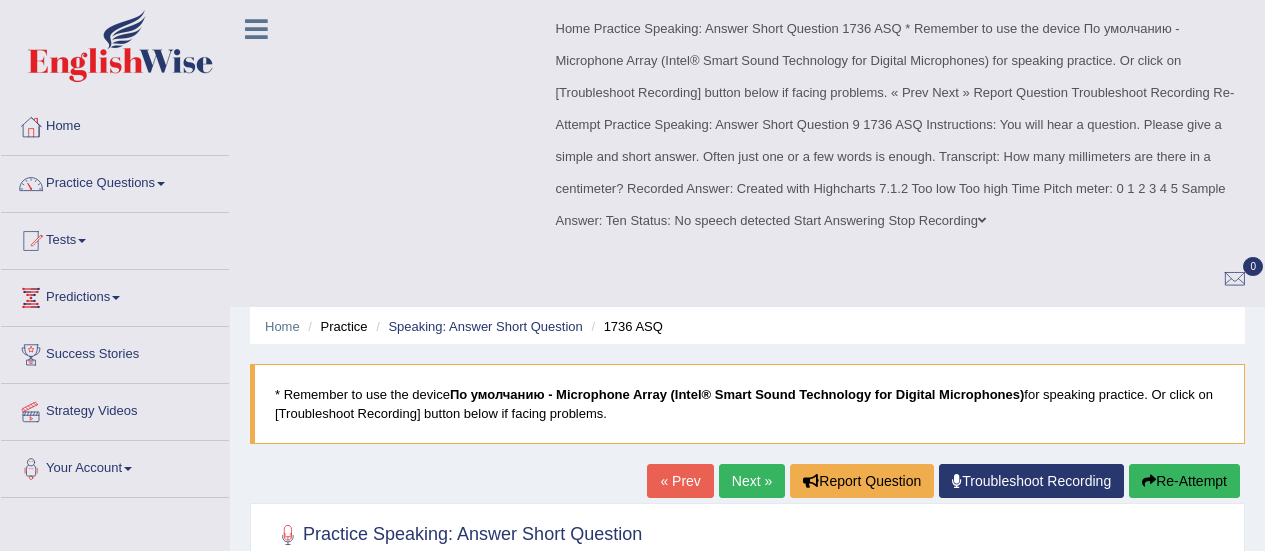scroll, scrollTop: 0, scrollLeft: 0, axis: both 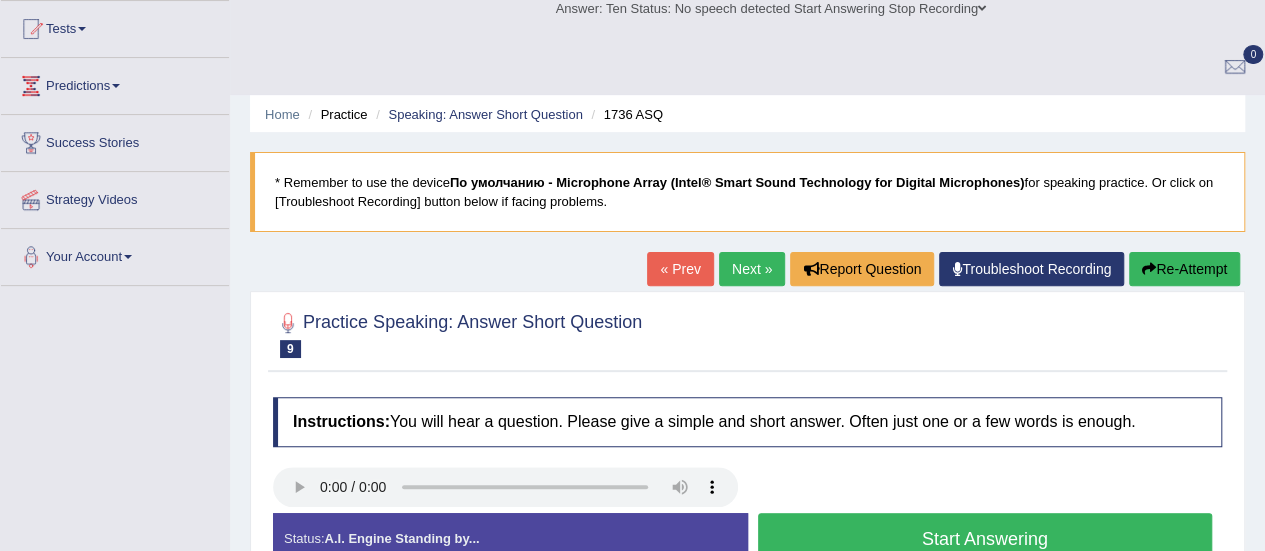 click on "Start Answering" at bounding box center [985, 538] 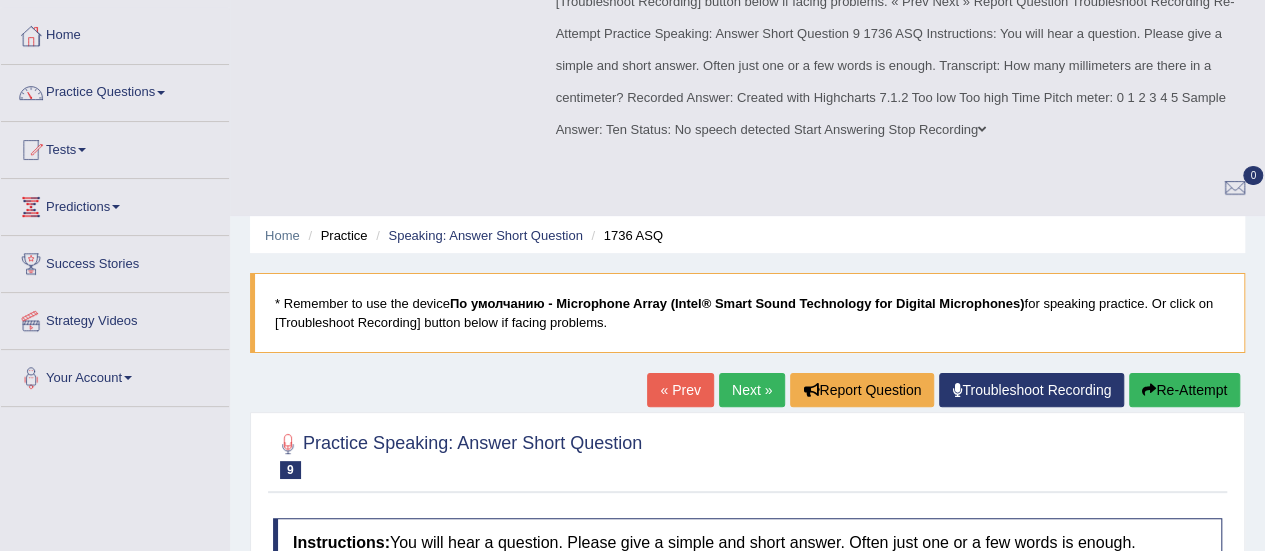scroll, scrollTop: 3, scrollLeft: 0, axis: vertical 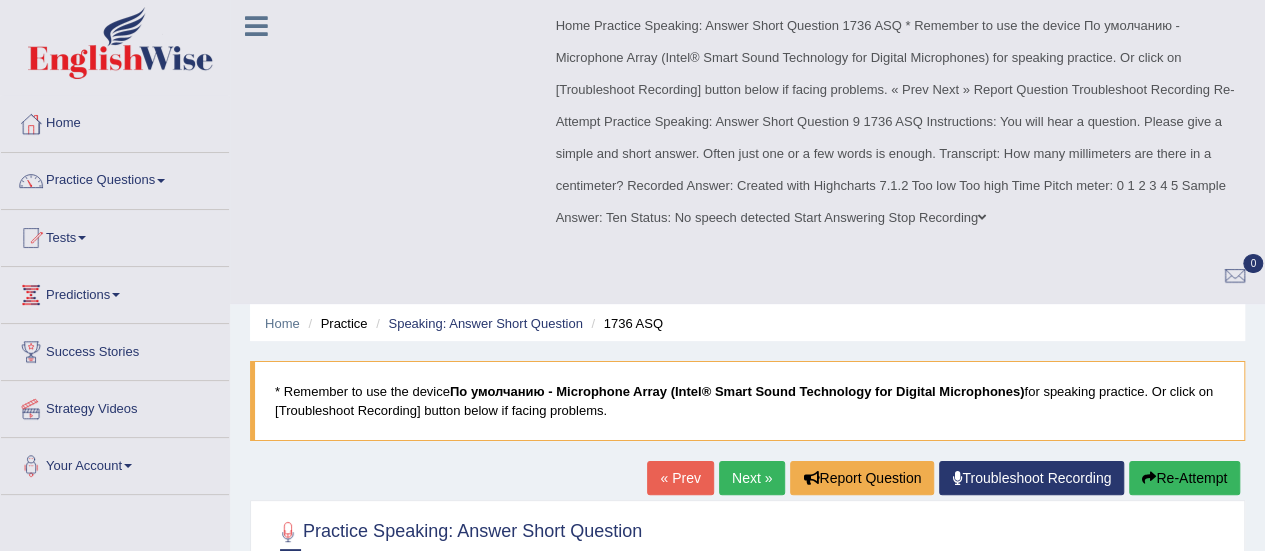 click on "Home
Practice
Speaking: Answer Short Question
1736 ASQ
* Remember to use the device  По умолчанию - Microphone Array (Intel® Smart Sound Technology for Digital Microphones)  for speaking practice. Or click on [Troubleshoot Recording] button below if facing problems.
« Prev Next »  Report Question  Troubleshoot Recording  Re-Attempt
Practice Speaking: Answer Short Question
9
1736 ASQ
Instructions:  You will hear a question. Please give a simple and short answer. Often just one or a few words is enough.
Transcript: How many millimeters are there in a centimeter? Recorded Answer: Created with Highcharts 7.1.2 Too low Too high Time Pitch meter: 0 1 2 3 4 5 Sample Answer: Ten Status:  No speech detected Start Answering Stop Recording" at bounding box center (747, 584) 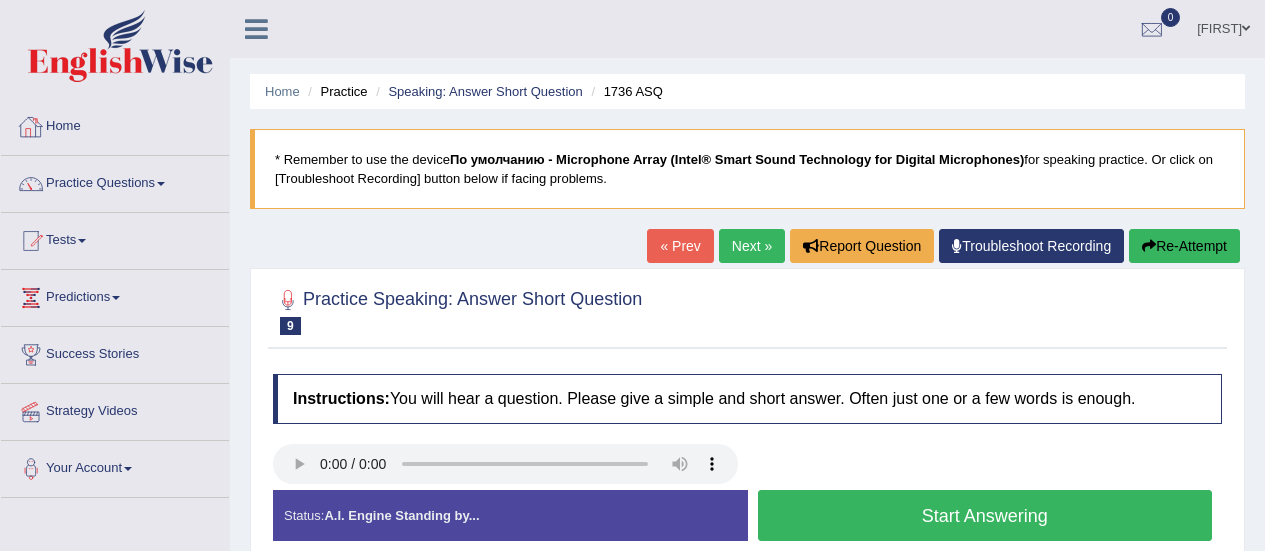 scroll, scrollTop: 3, scrollLeft: 0, axis: vertical 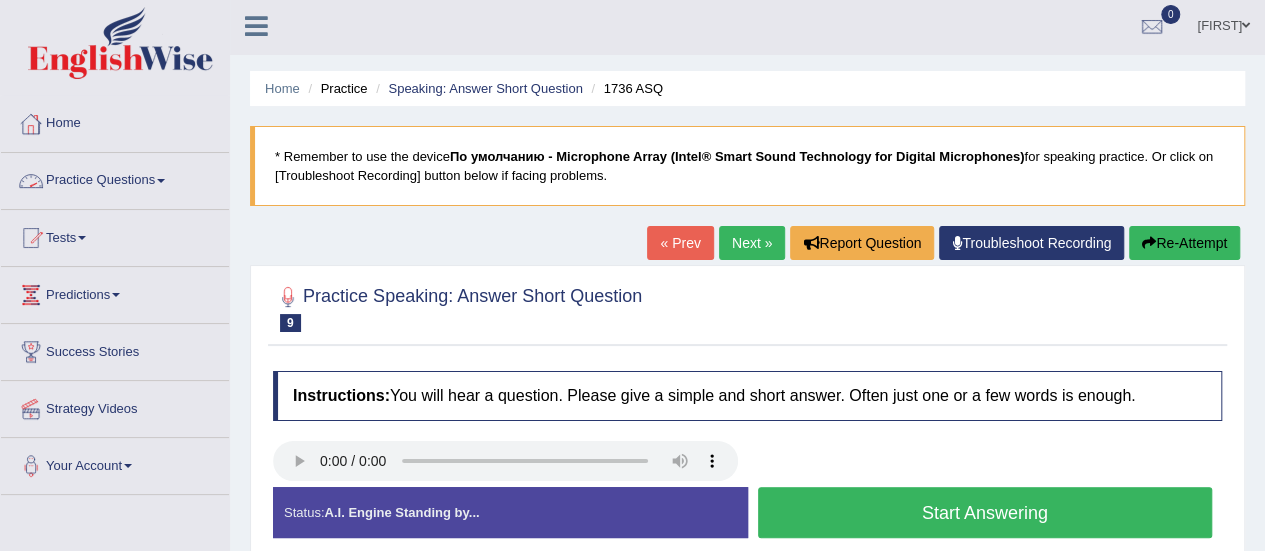 click on "Practice Questions" at bounding box center [115, 178] 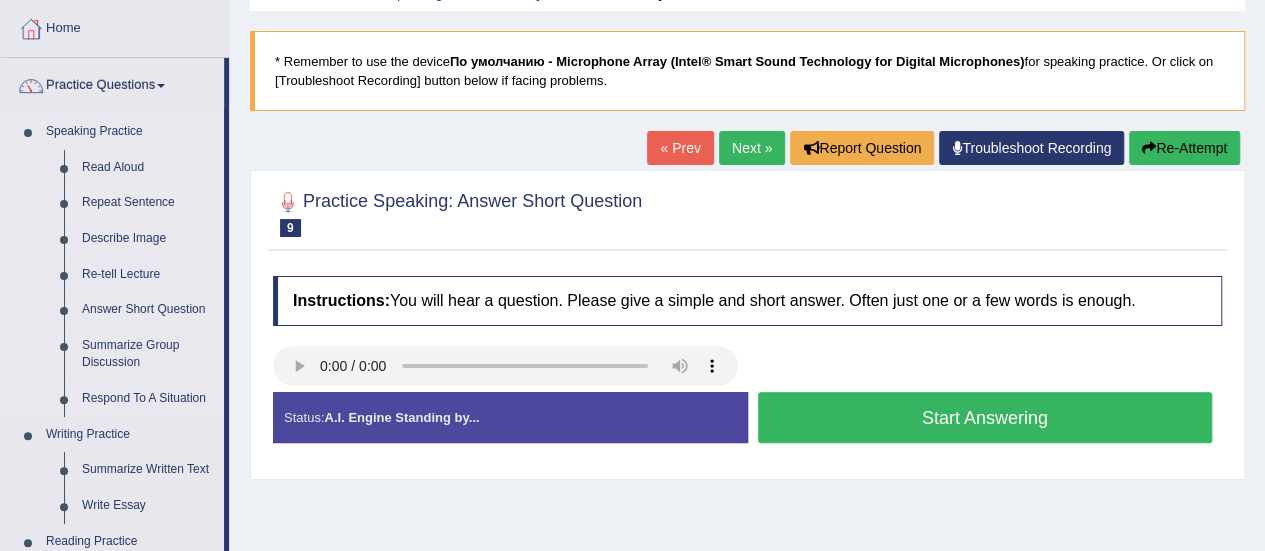 scroll, scrollTop: 99, scrollLeft: 0, axis: vertical 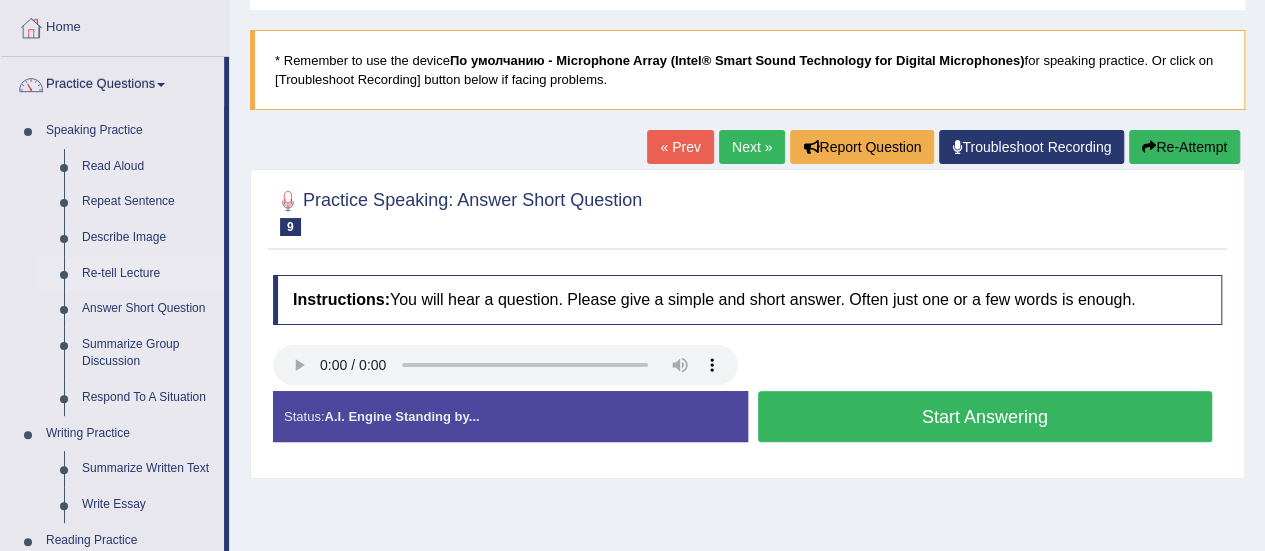 click on "Re-tell Lecture" at bounding box center (148, 274) 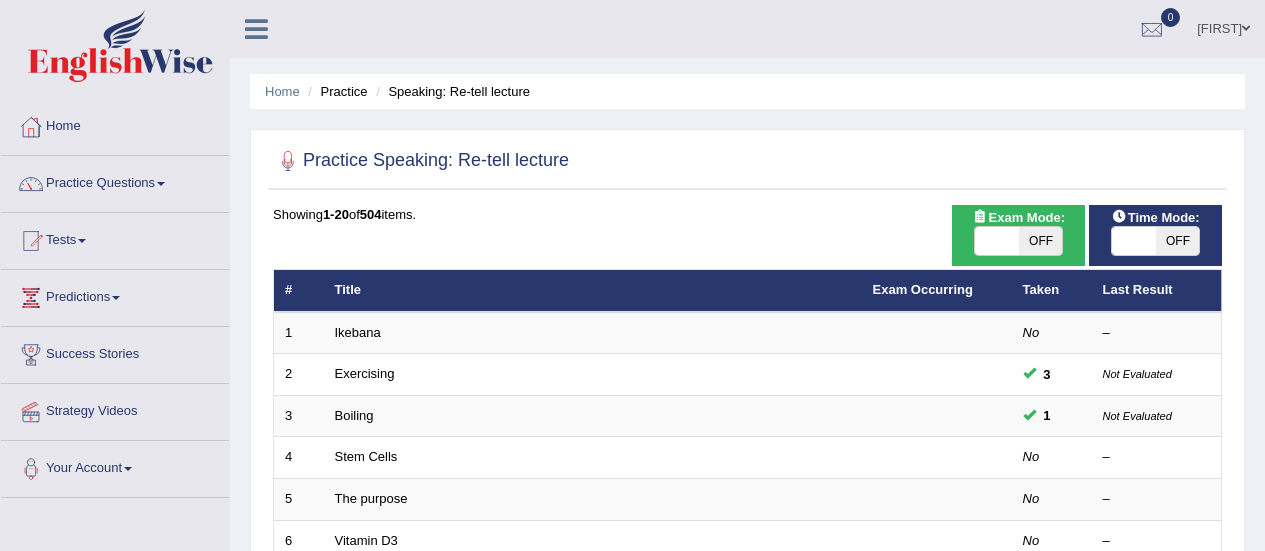 scroll, scrollTop: 0, scrollLeft: 0, axis: both 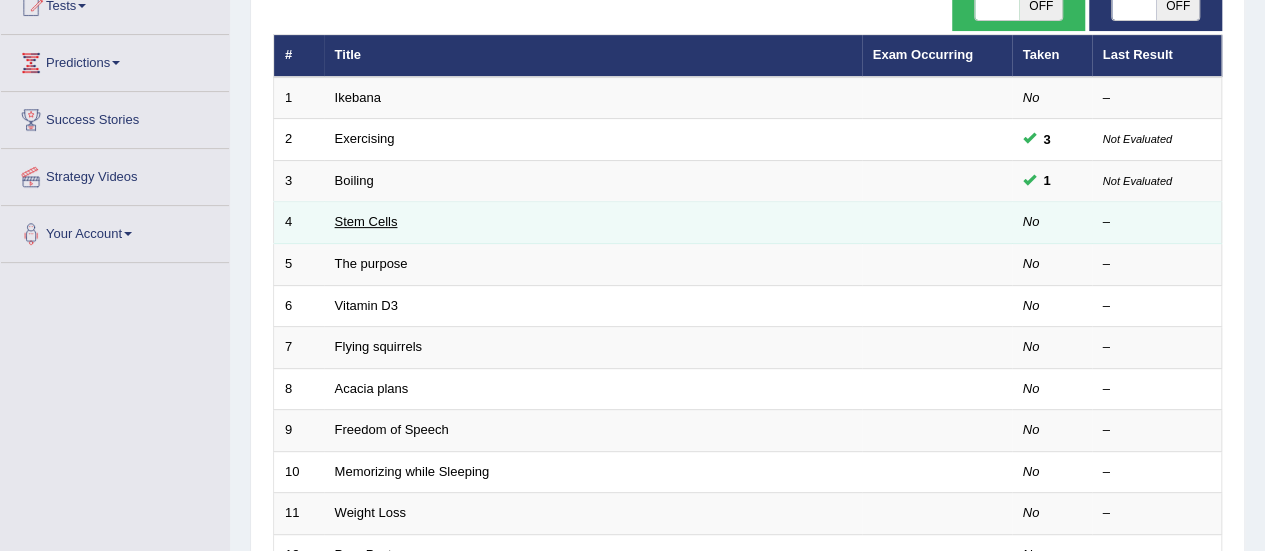 click on "Stem Cells" at bounding box center [366, 221] 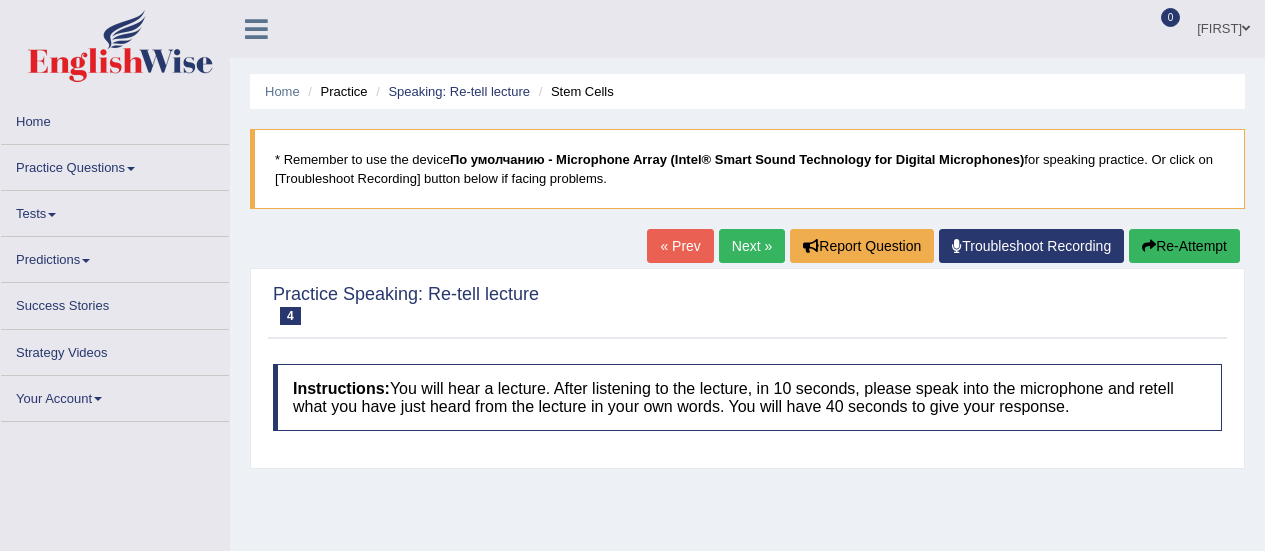scroll, scrollTop: 0, scrollLeft: 0, axis: both 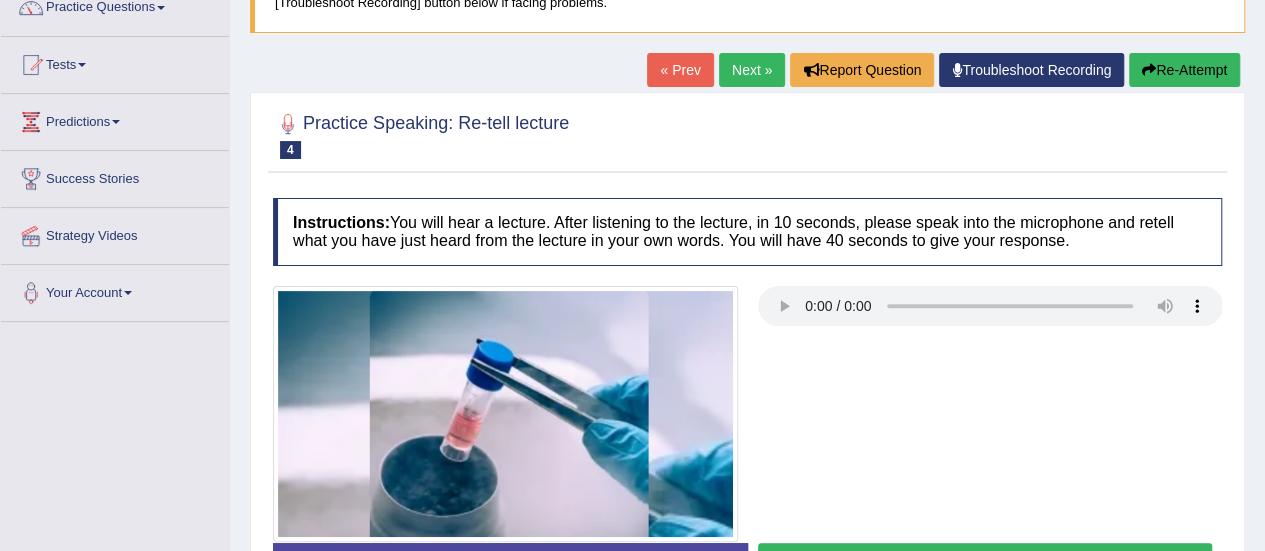 type 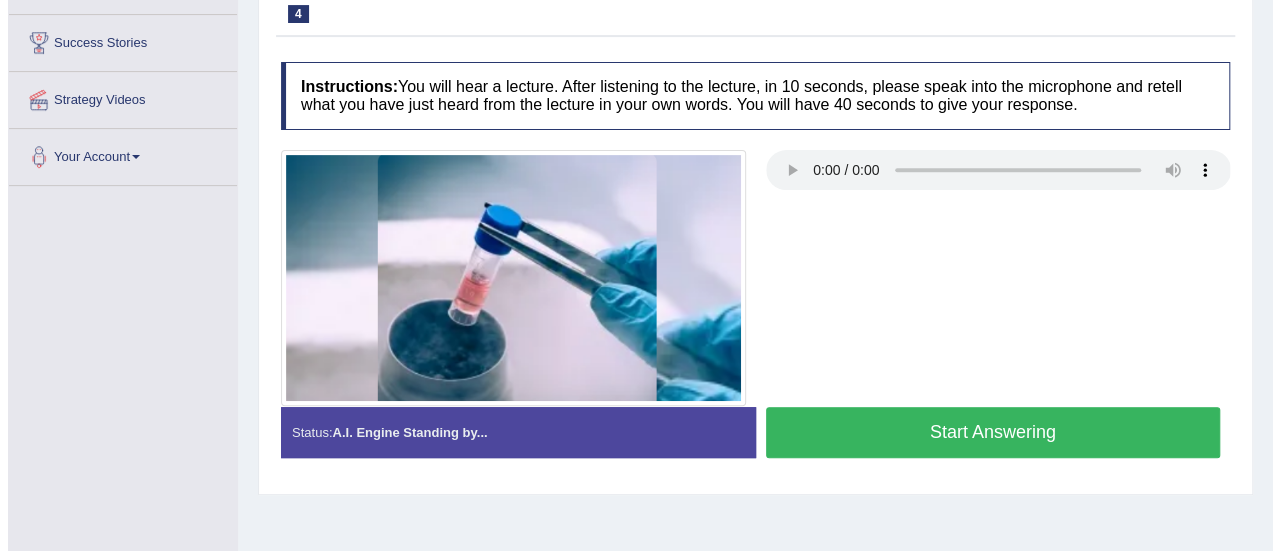 scroll, scrollTop: 317, scrollLeft: 0, axis: vertical 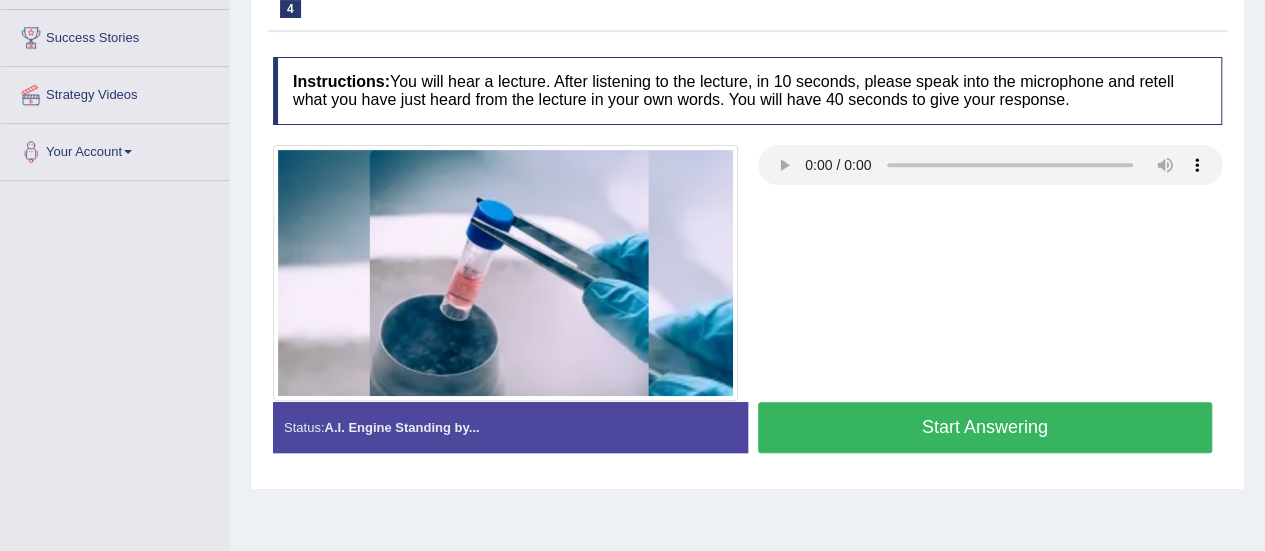 click on "Start Answering" at bounding box center [985, 427] 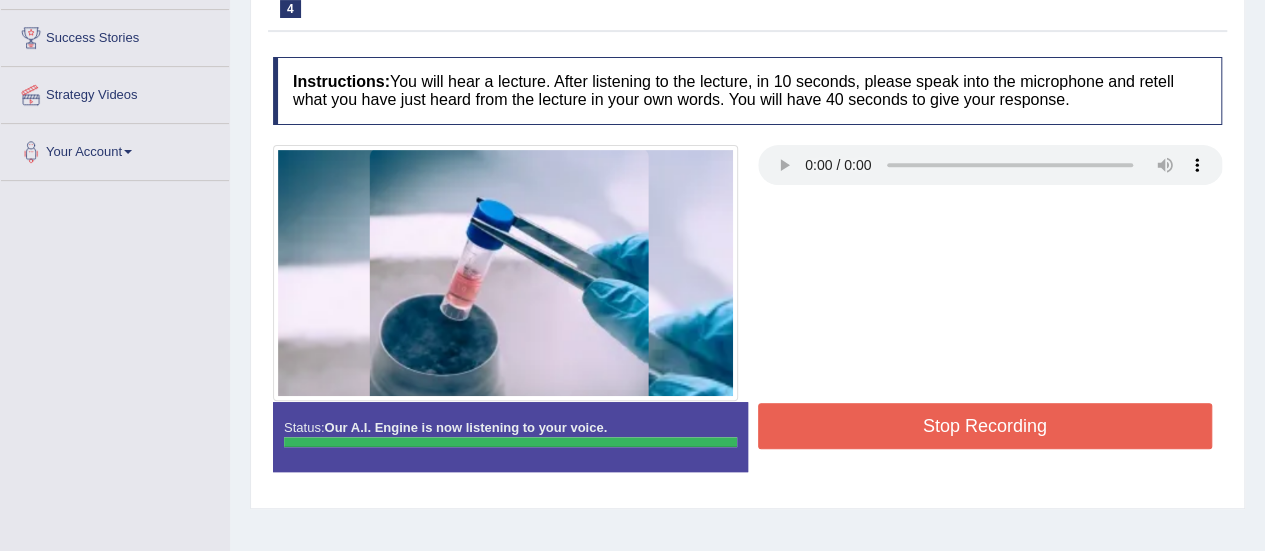 click on "Instructions:  You will hear a lecture. After listening to the lecture, in 10 seconds, please speak into the microphone and retell what you have just heard from the lecture in your own words. You will have 40 seconds to give your response.
Transcript: Recorded Answer: Created with Highcharts 7.1.2 Too low Too high Time Pitch meter: 0 10 20 30 40 Created with Highcharts 7.1.2 Great Too slow Too fast Time Speech pace meter: 0 10 20 30 40 Spoken Keywords: Voice Analysis: Your Response: Sample Answer: . Status:  Our A.I. Engine is now listening to your voice. Start Answering Stop Recording" at bounding box center [747, 272] 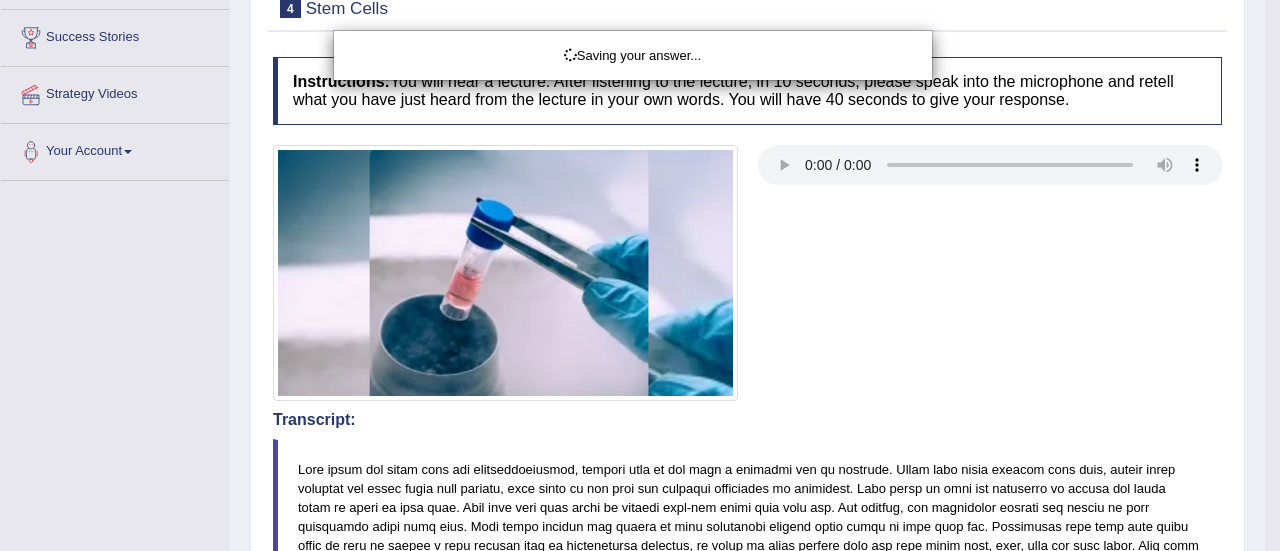 click on "Saving your answer..." at bounding box center (640, 275) 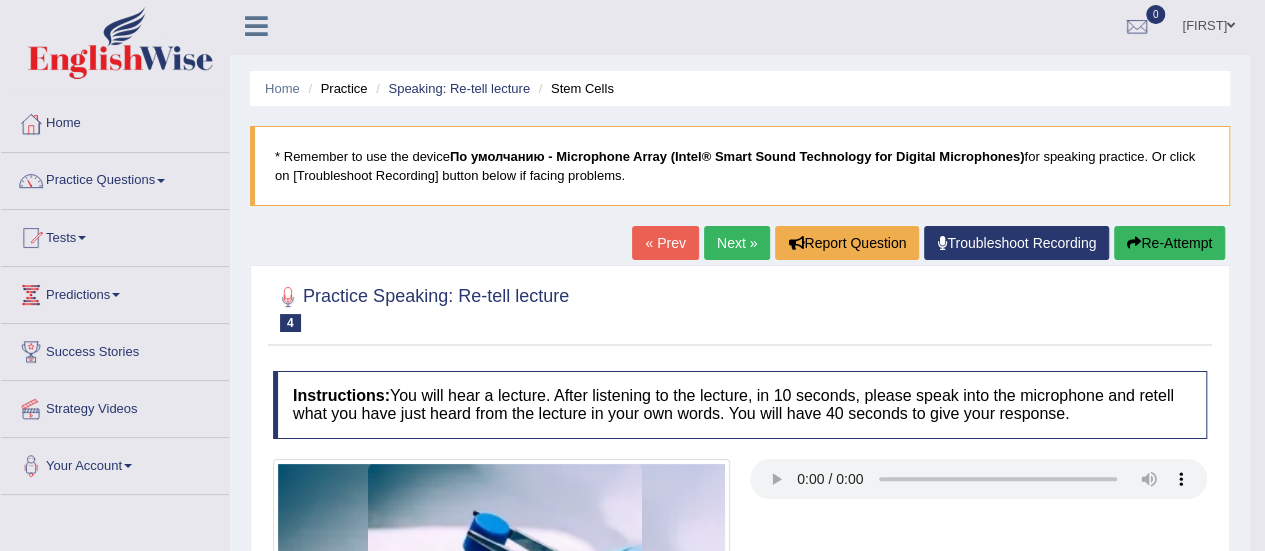 scroll, scrollTop: 0, scrollLeft: 0, axis: both 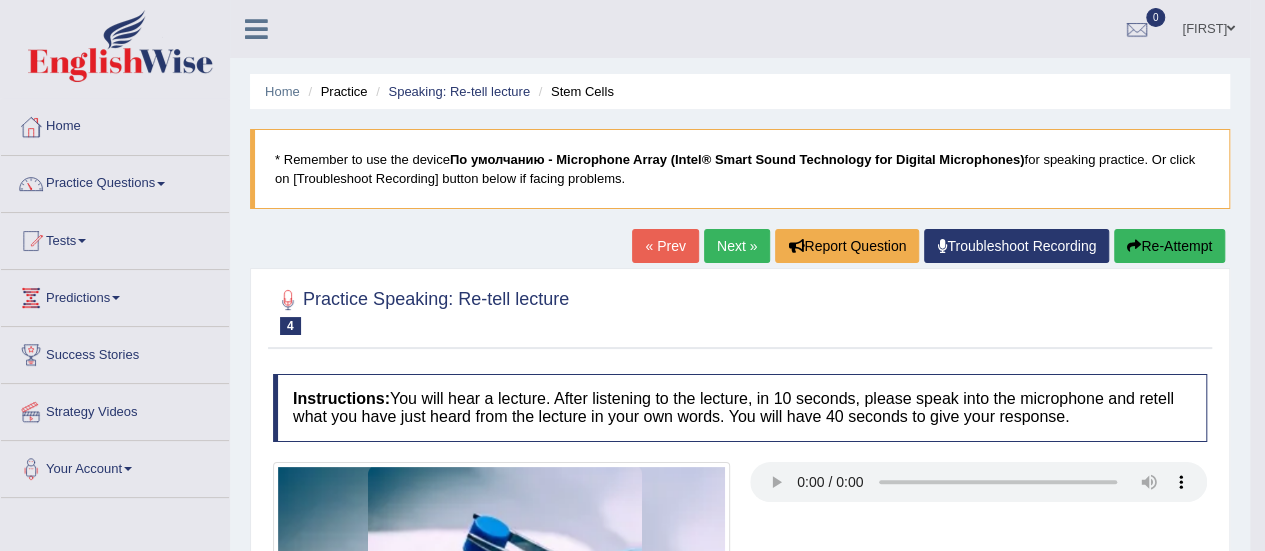 click on "Next »" at bounding box center (737, 246) 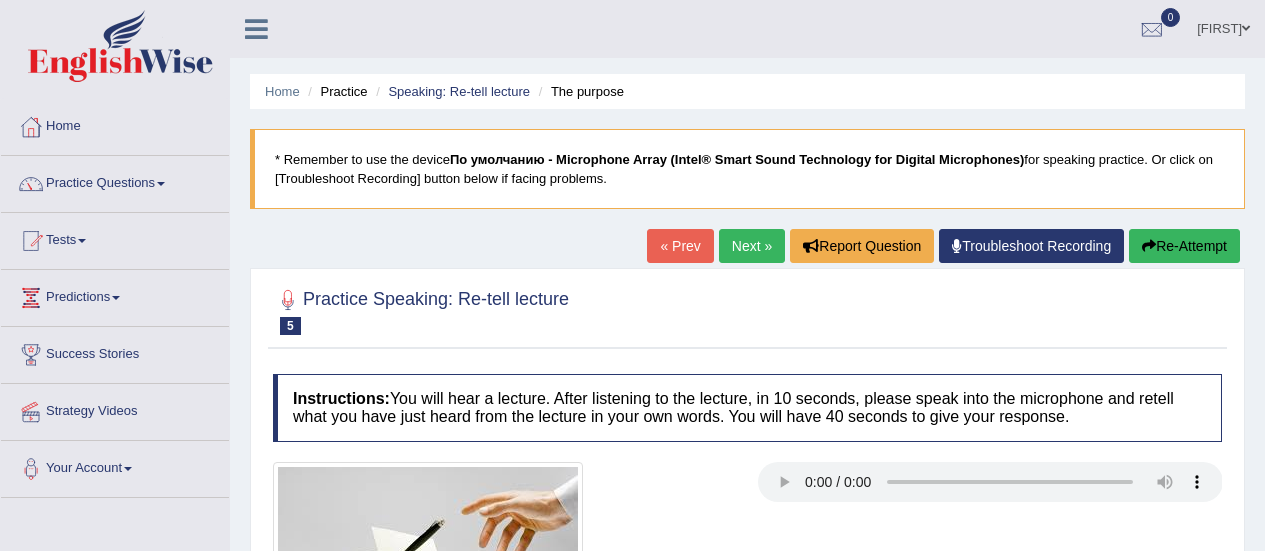 scroll, scrollTop: 0, scrollLeft: 0, axis: both 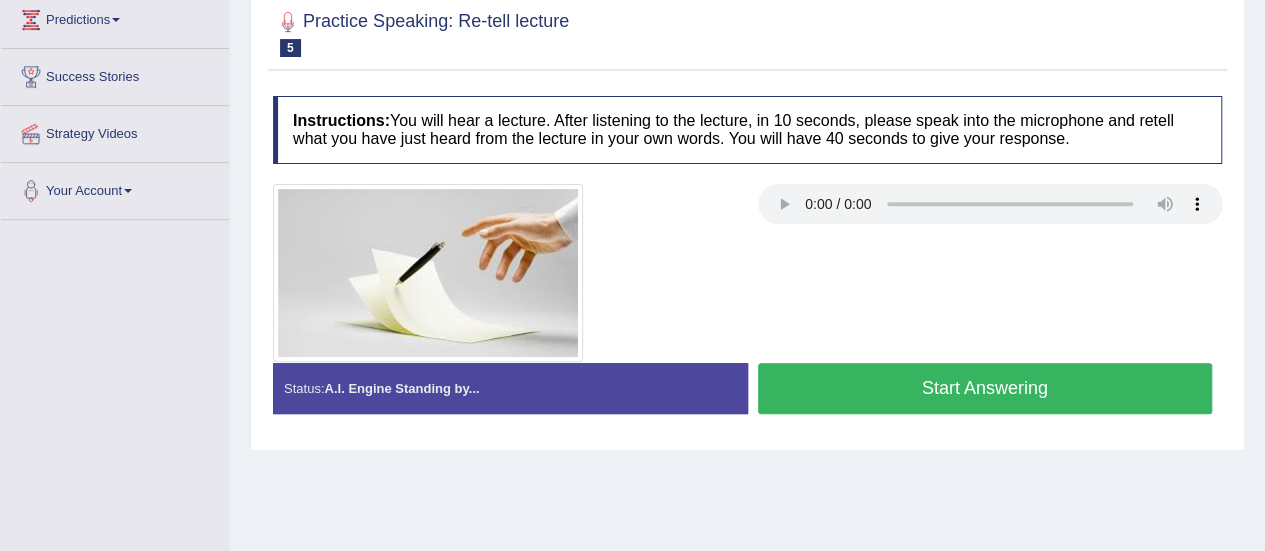 type 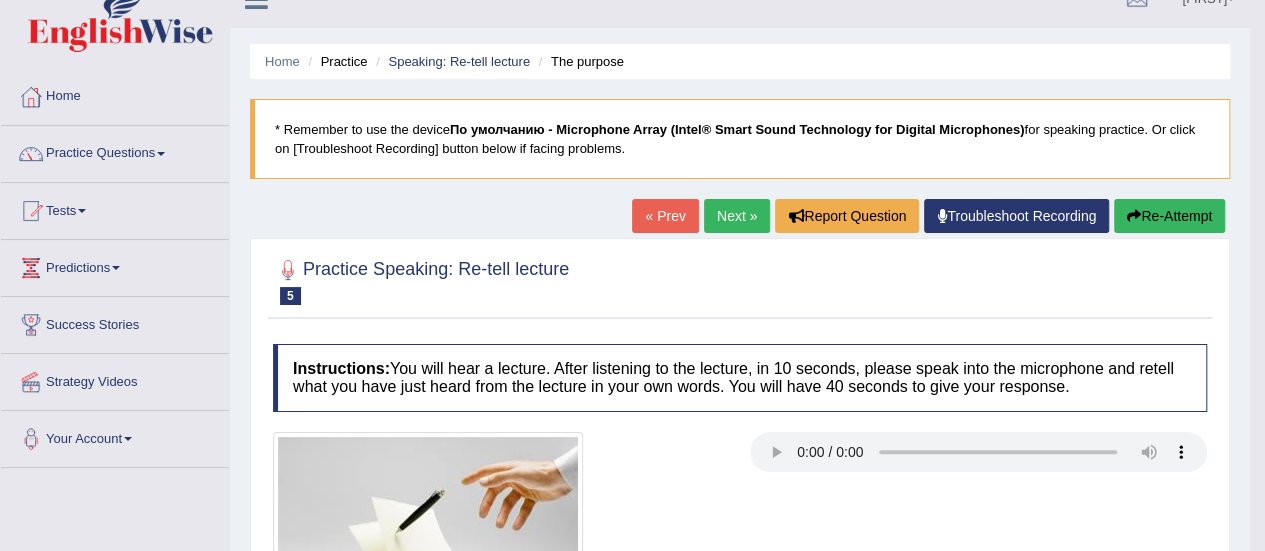 scroll, scrollTop: 0, scrollLeft: 0, axis: both 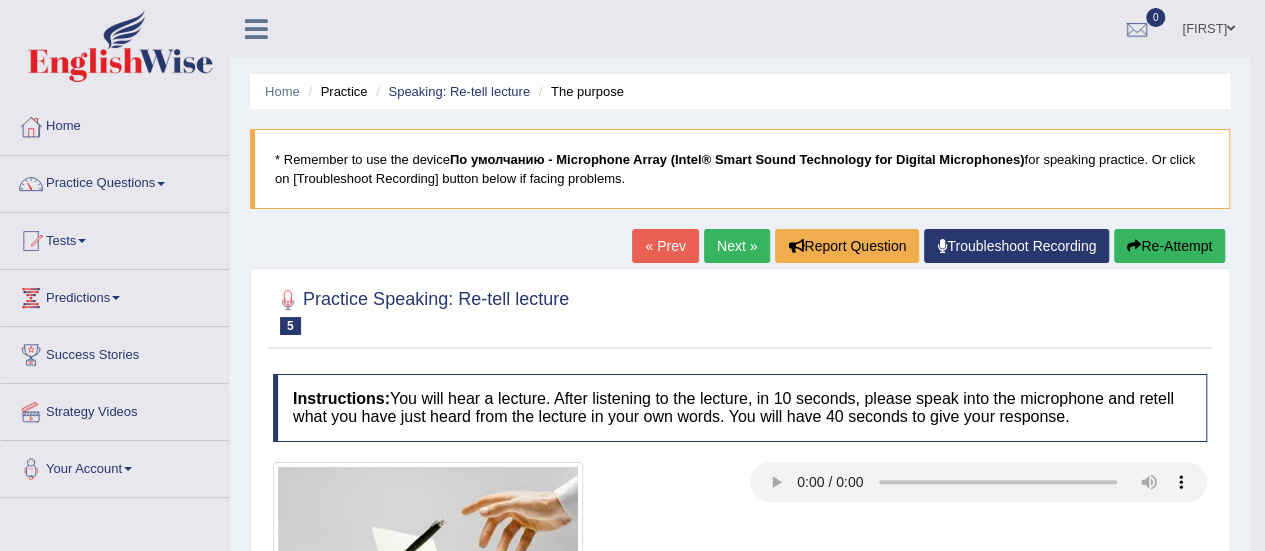 click on "Next »" at bounding box center [737, 246] 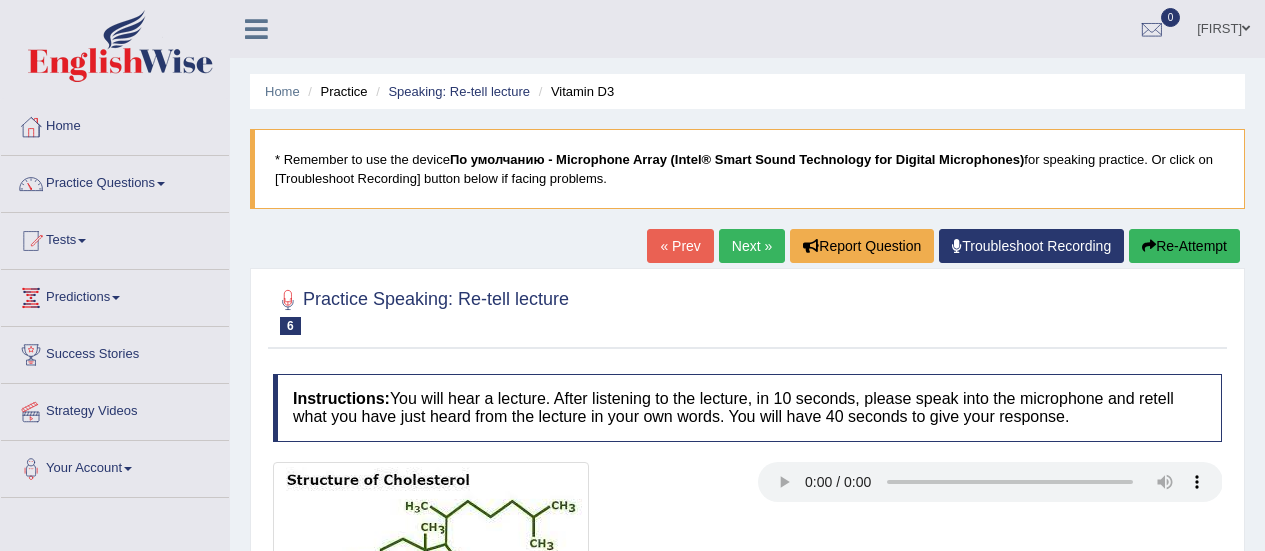 scroll, scrollTop: 0, scrollLeft: 0, axis: both 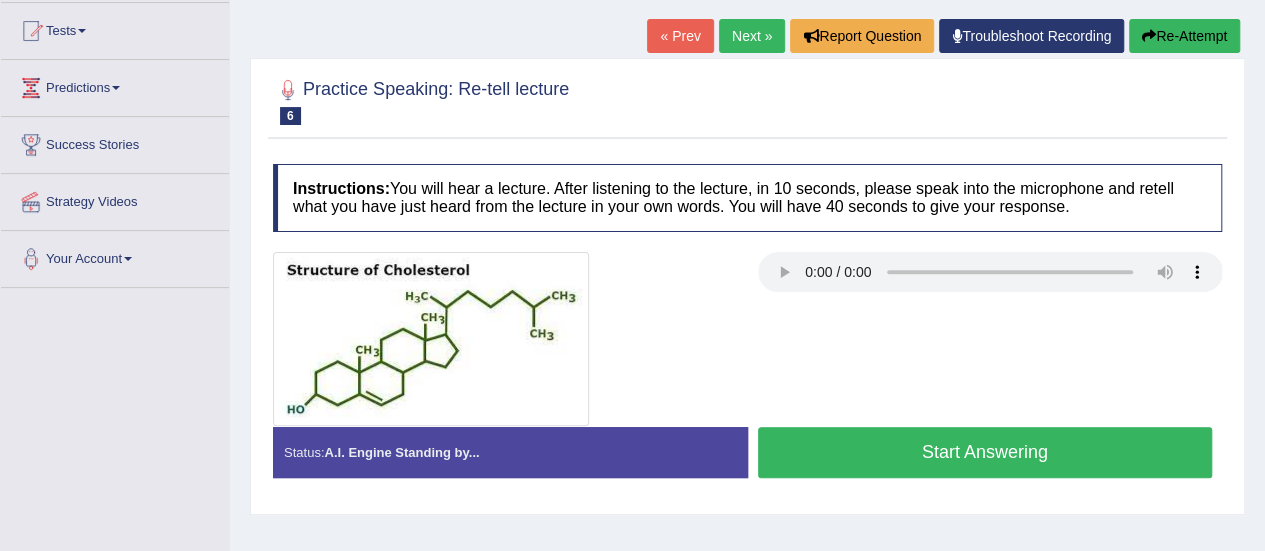 type 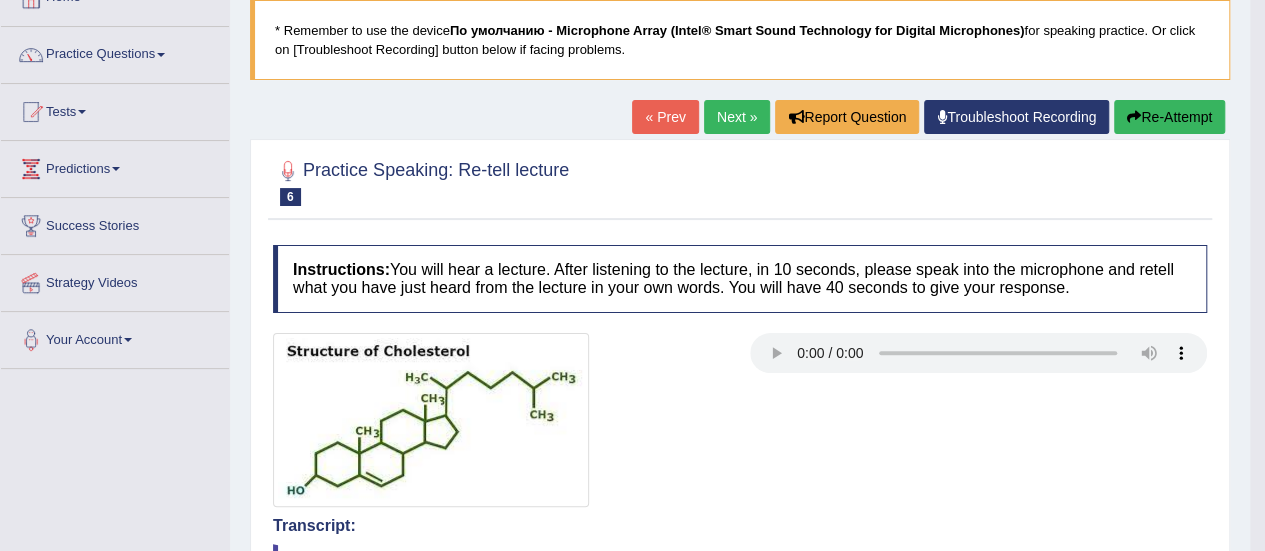 scroll, scrollTop: 128, scrollLeft: 0, axis: vertical 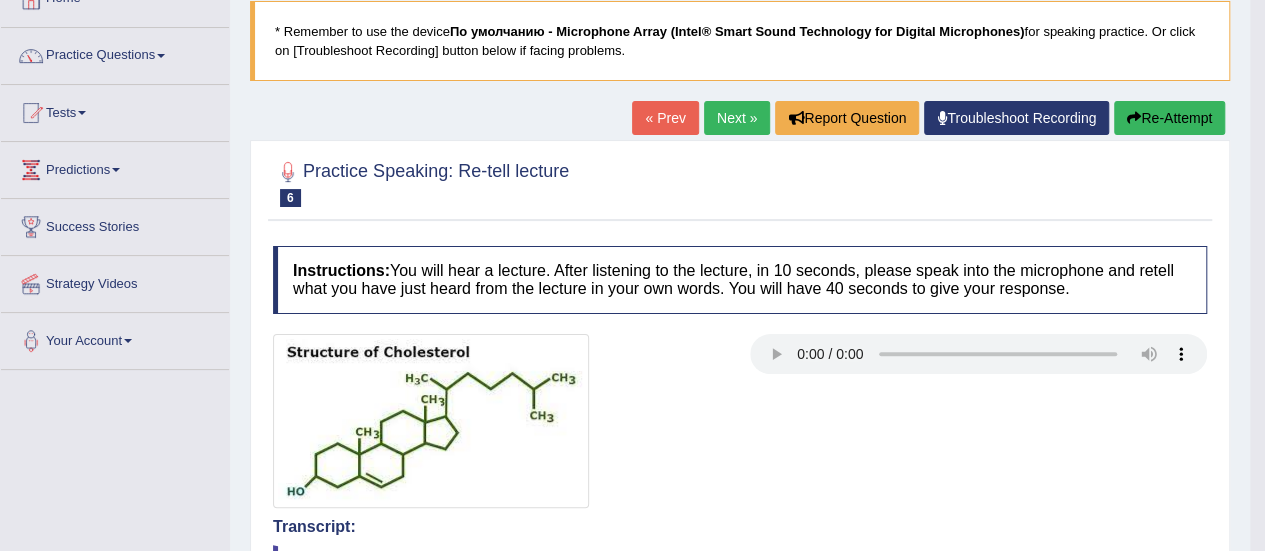 click on "Next »" at bounding box center (737, 118) 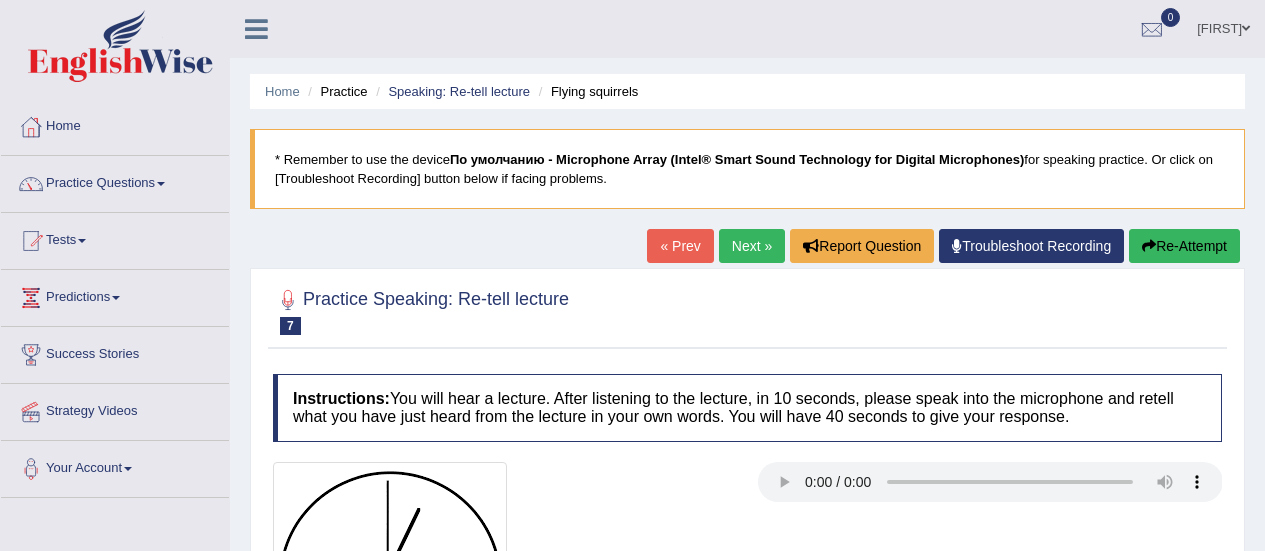 scroll, scrollTop: 0, scrollLeft: 0, axis: both 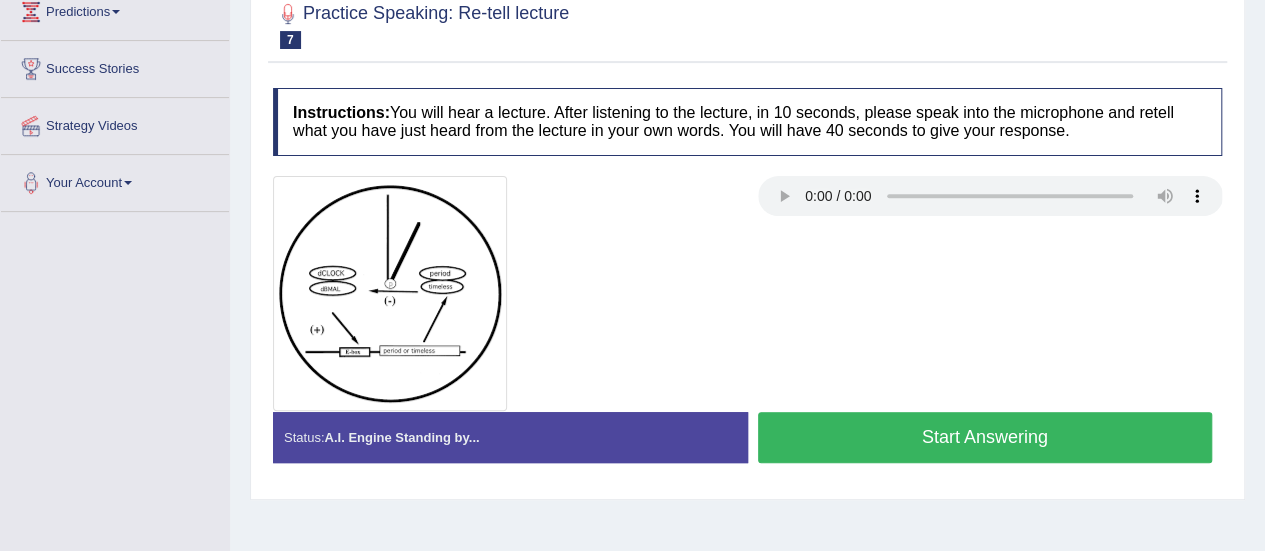 type 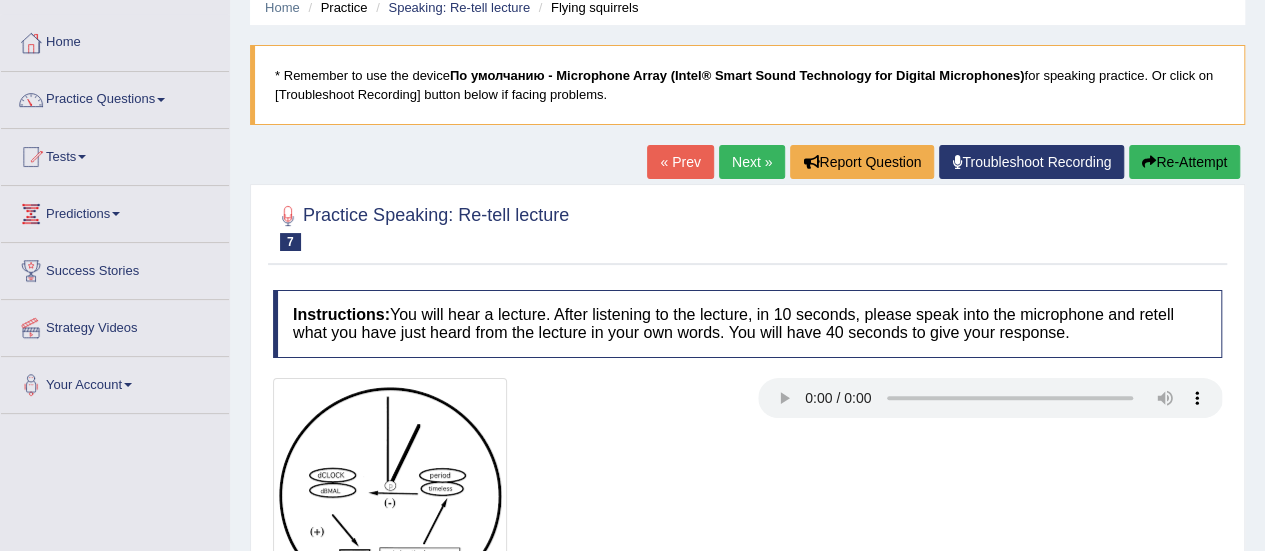 scroll, scrollTop: 81, scrollLeft: 0, axis: vertical 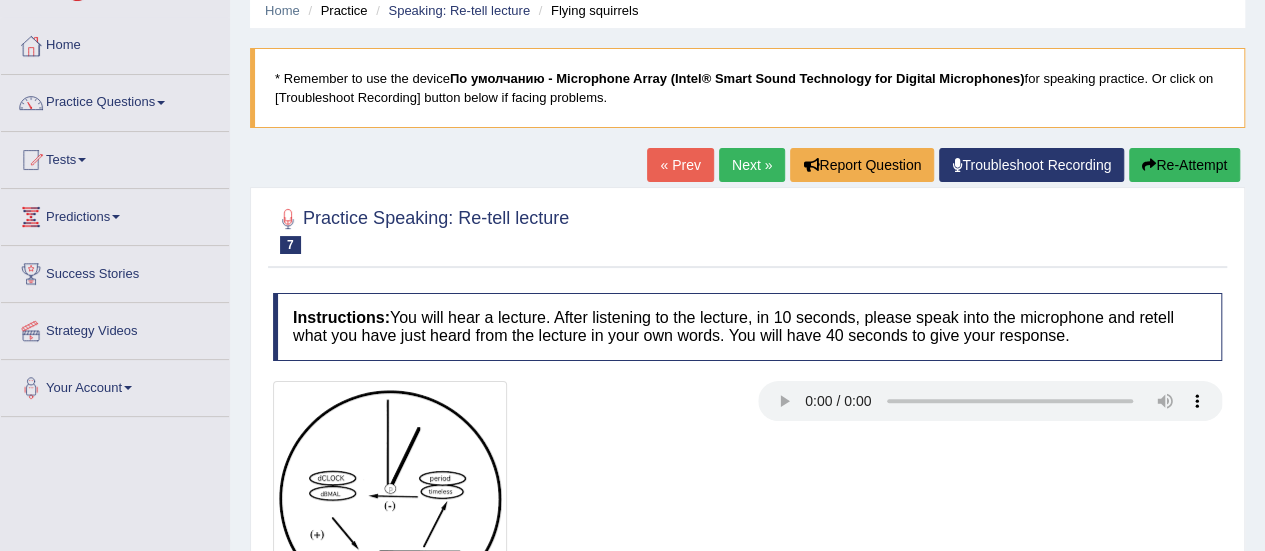 click on "Next »" at bounding box center [752, 165] 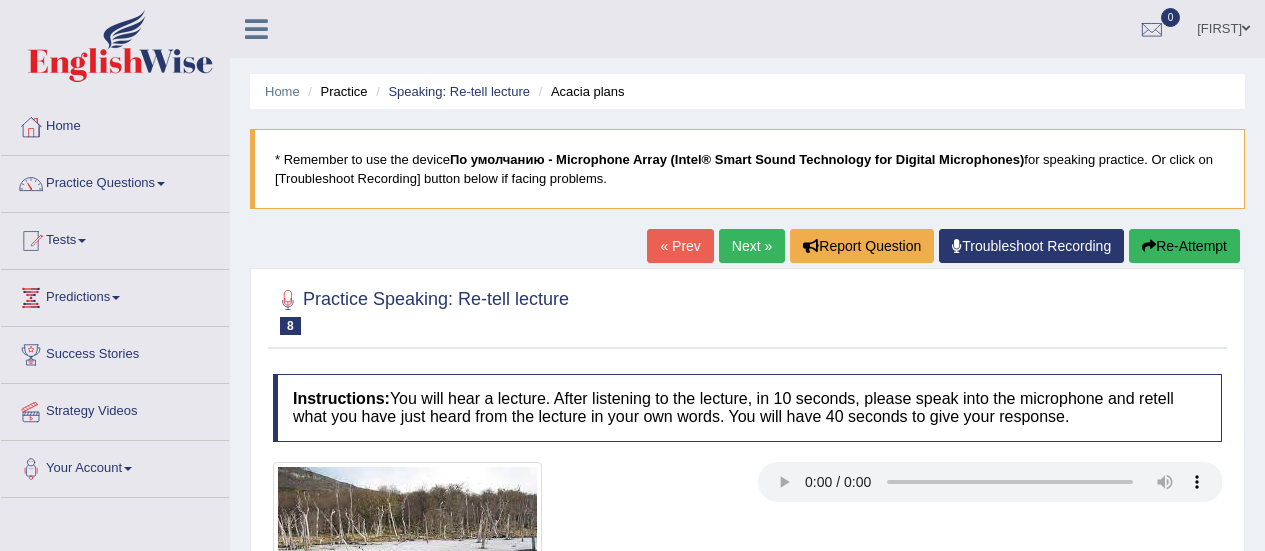 scroll, scrollTop: 0, scrollLeft: 0, axis: both 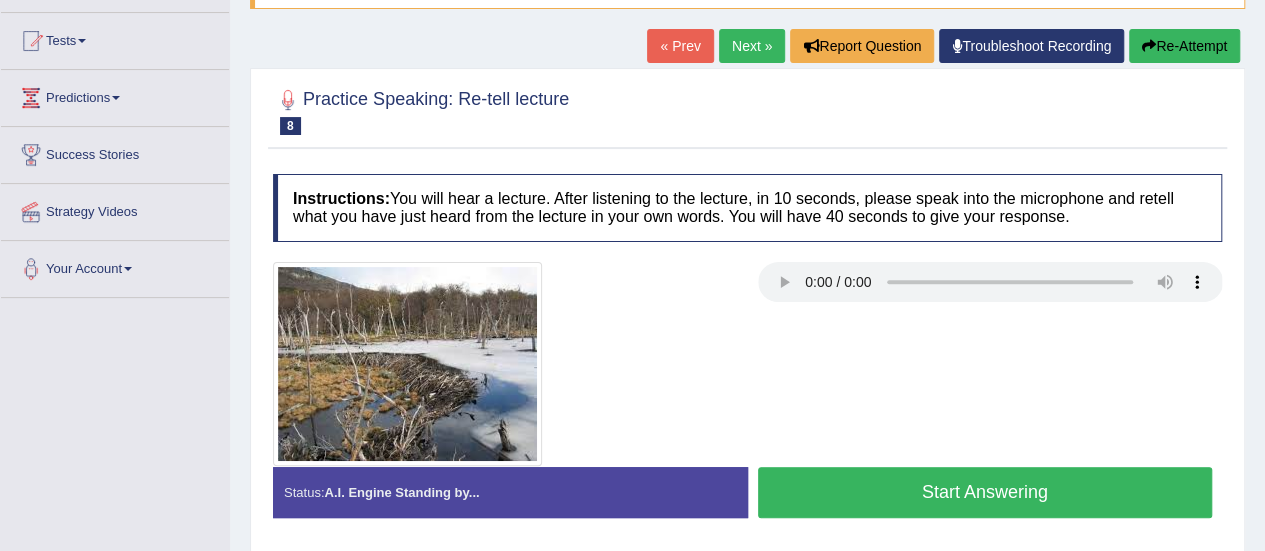 click on "Start Answering" at bounding box center [985, 492] 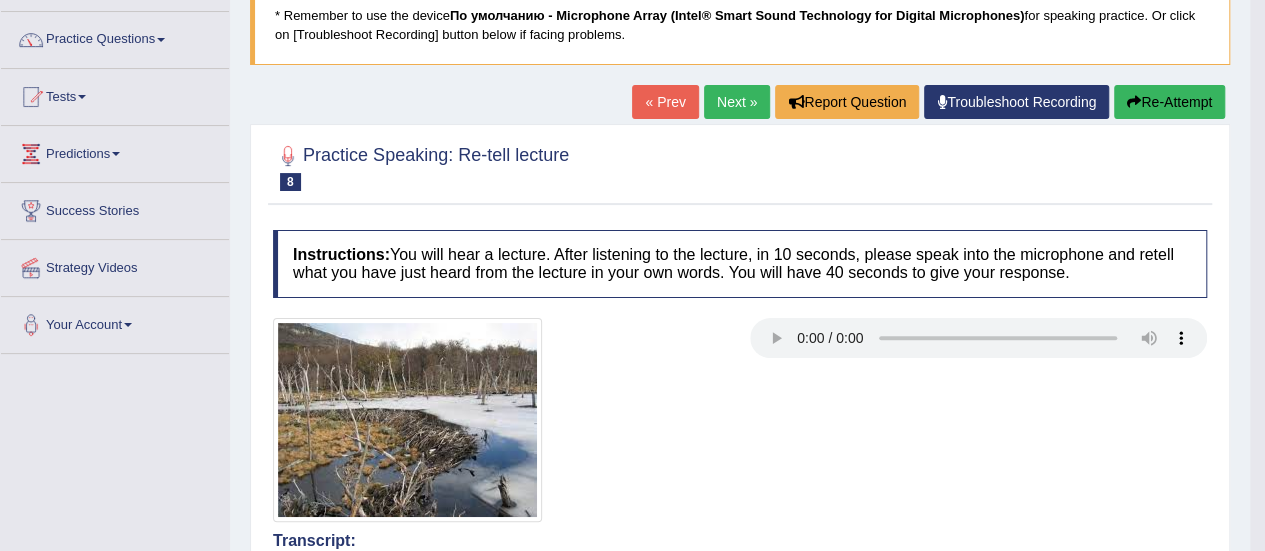 scroll, scrollTop: 143, scrollLeft: 0, axis: vertical 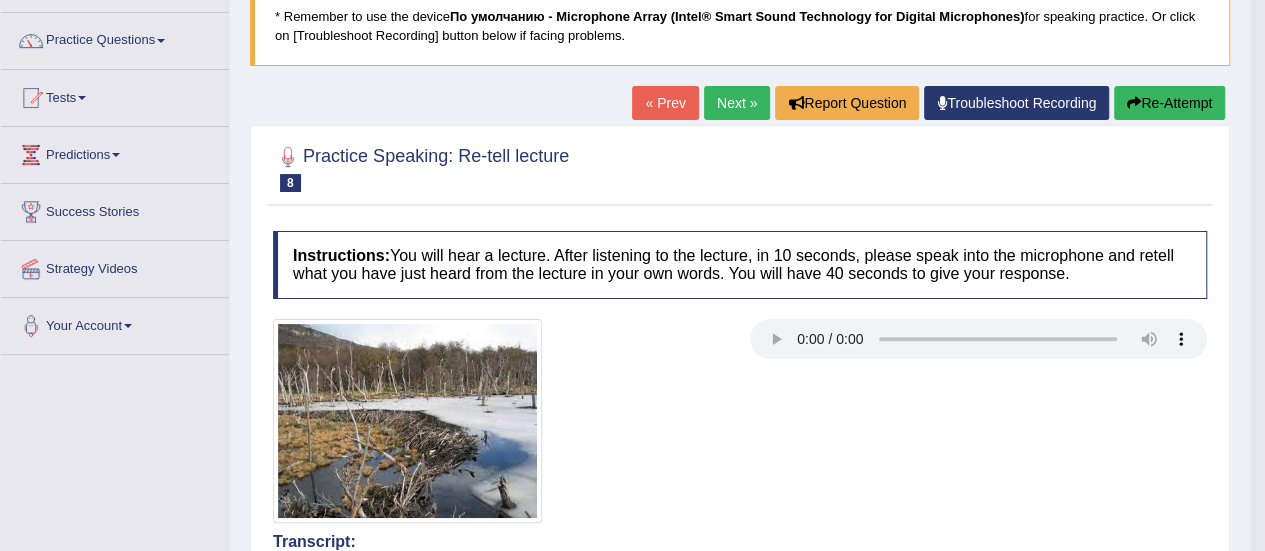click on "Next »" at bounding box center [737, 103] 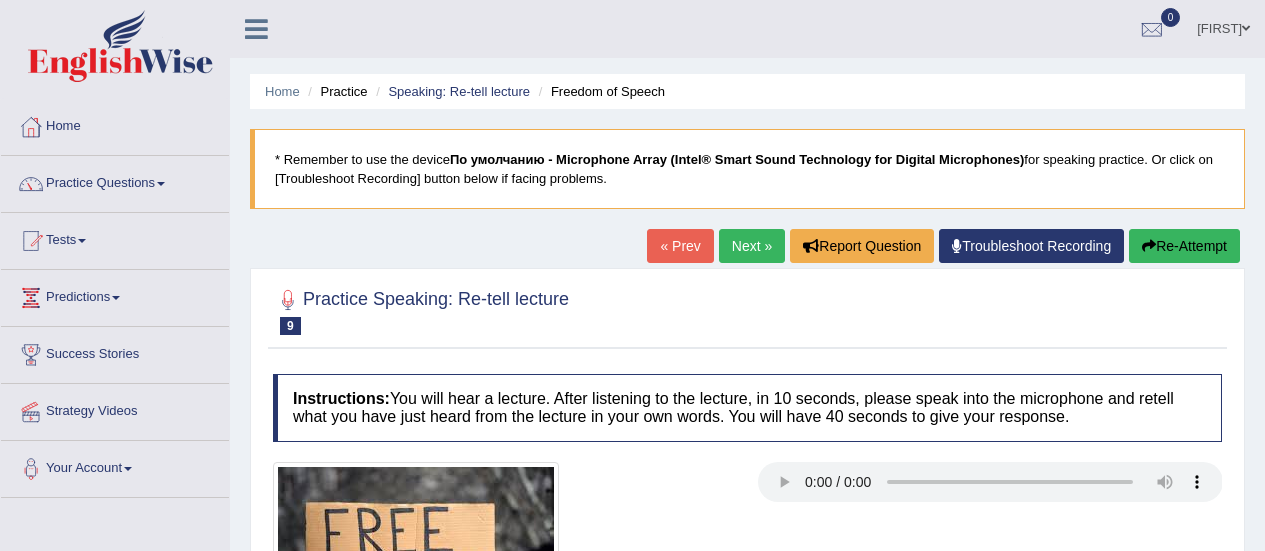 scroll, scrollTop: 0, scrollLeft: 0, axis: both 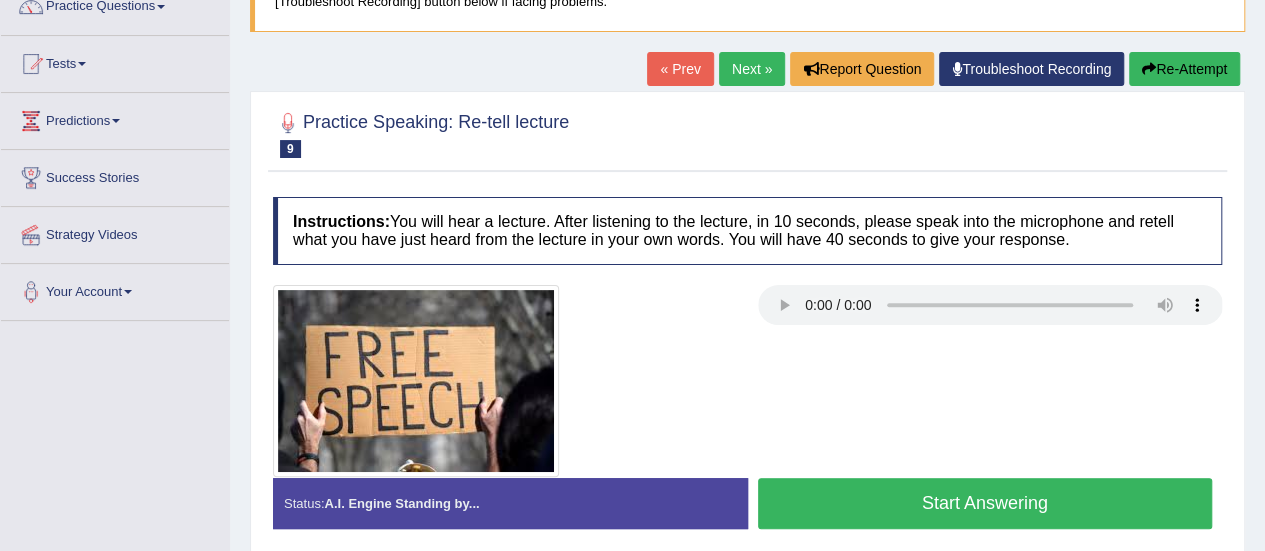 click on "Start Answering" at bounding box center [985, 503] 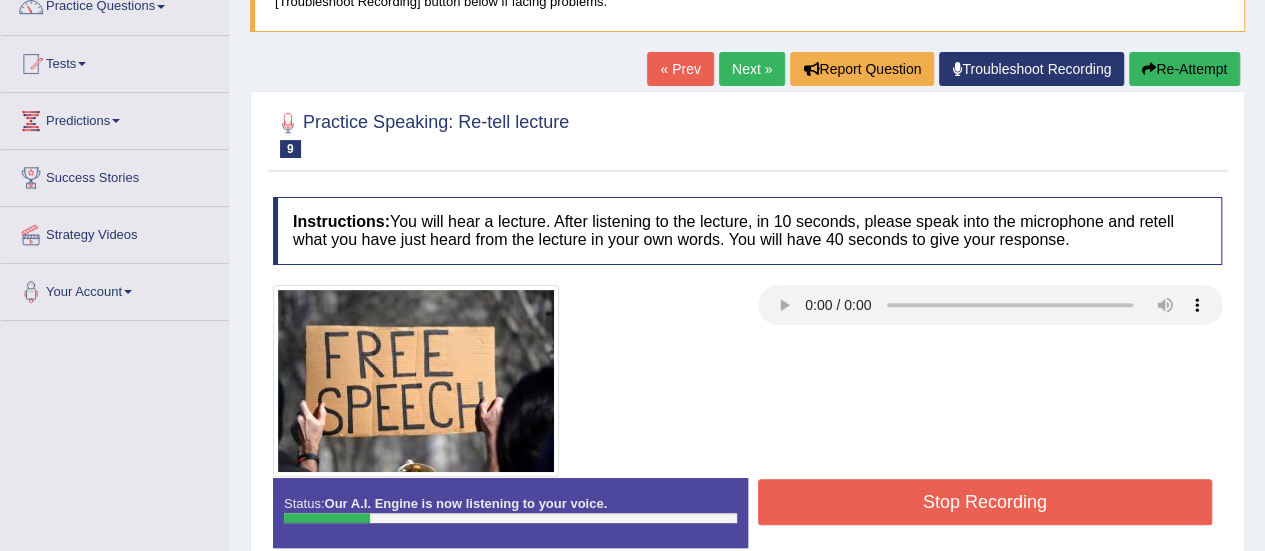 click on "Stop Recording" at bounding box center [985, 502] 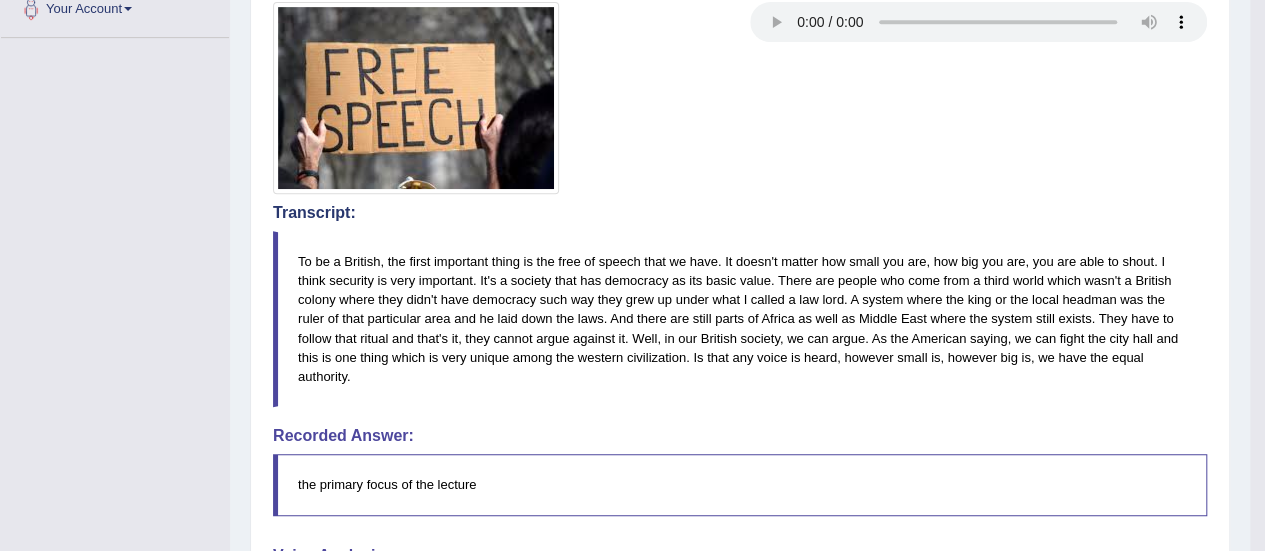 scroll, scrollTop: 158, scrollLeft: 0, axis: vertical 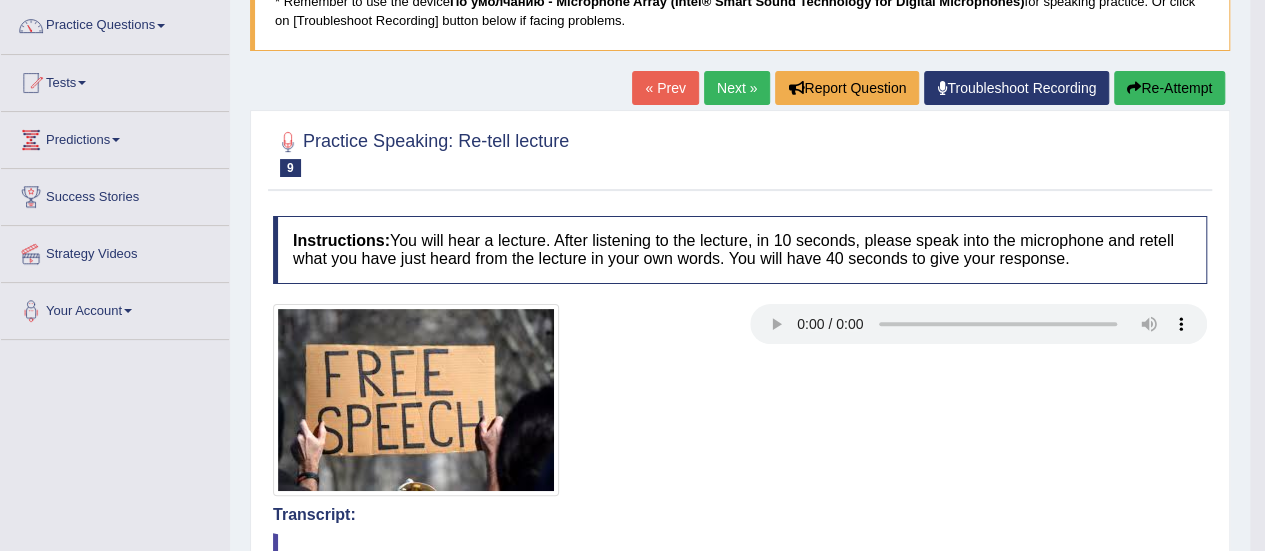 click on "Re-Attempt" at bounding box center (1169, 88) 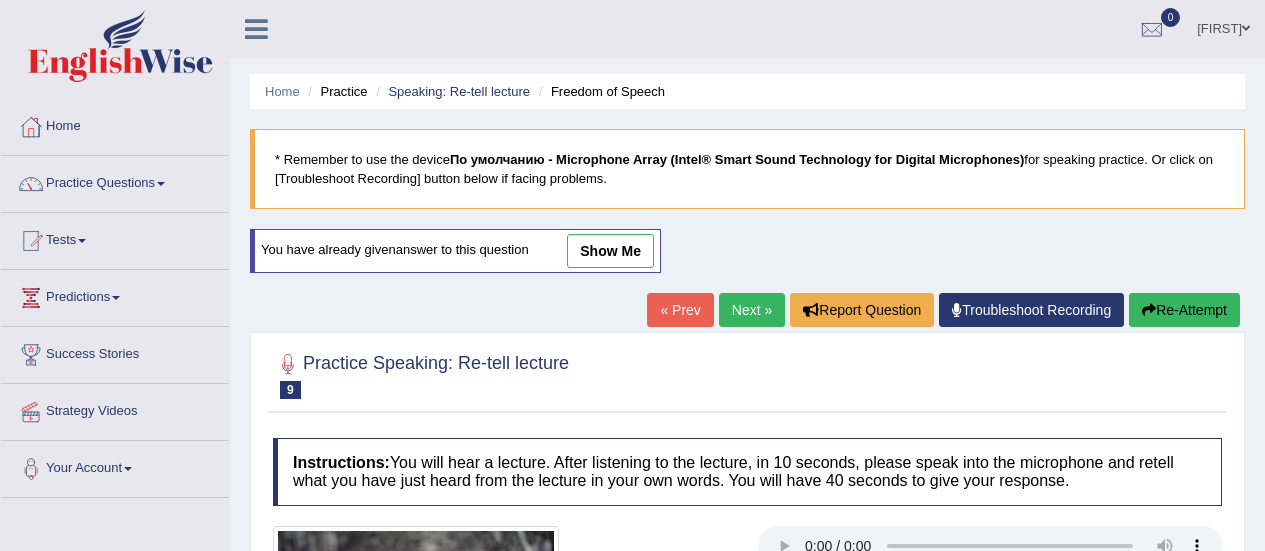 scroll, scrollTop: 164, scrollLeft: 0, axis: vertical 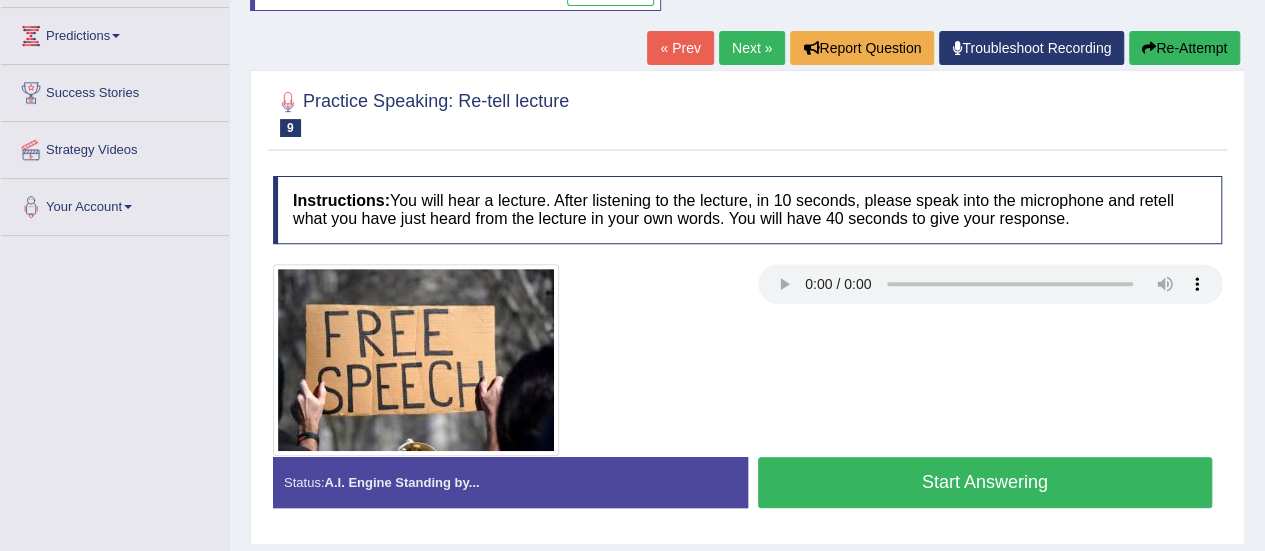 type 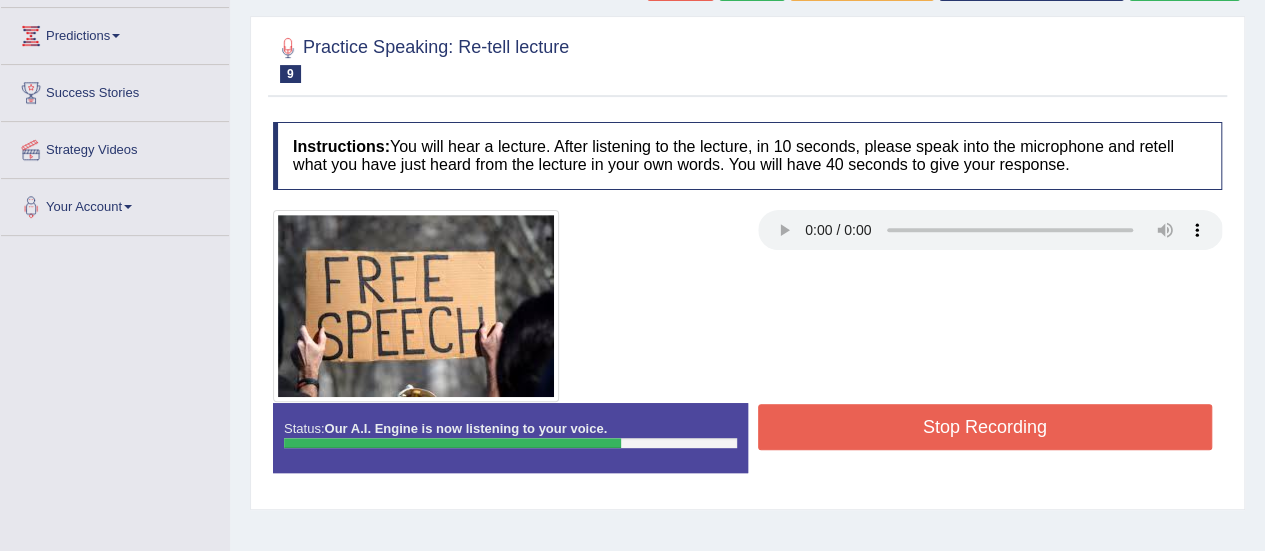 click on "Stop Recording" at bounding box center (985, 427) 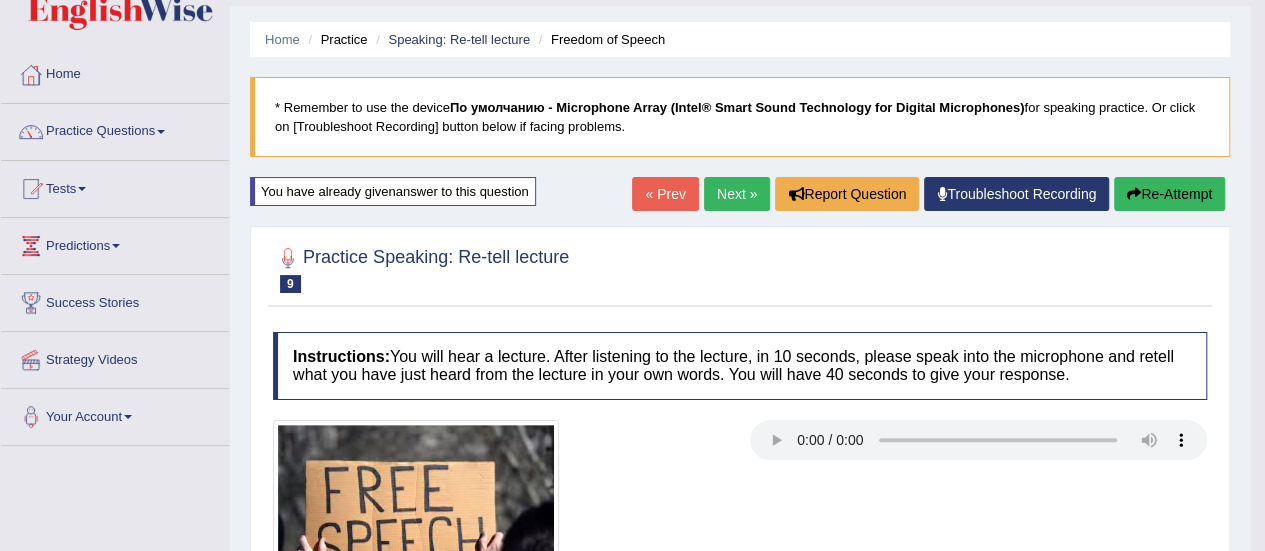 scroll, scrollTop: 0, scrollLeft: 0, axis: both 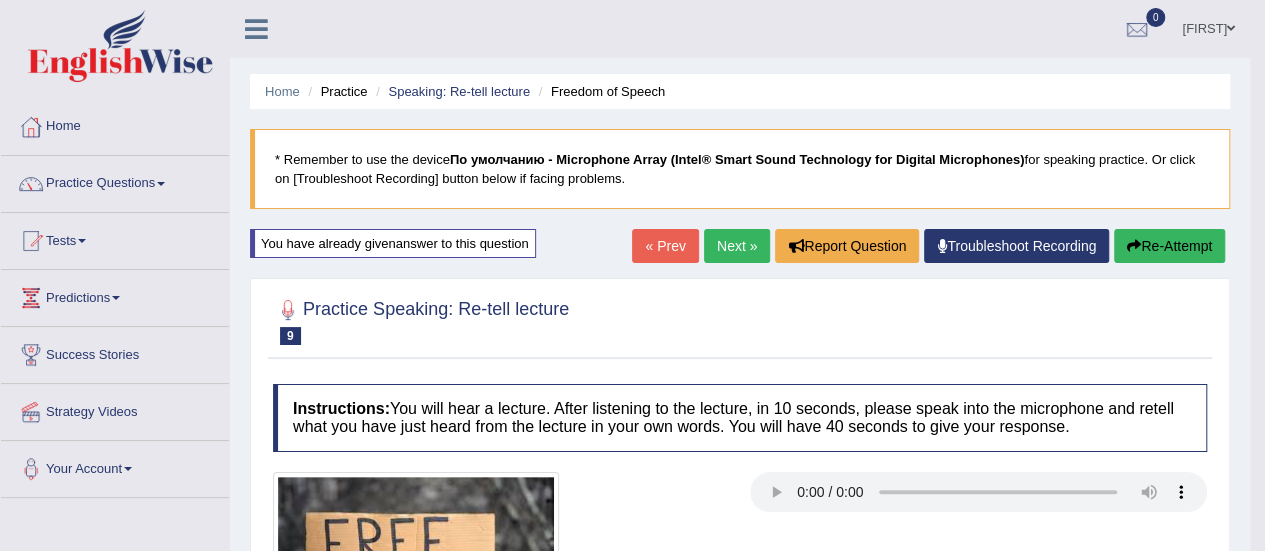 click on "Next »" at bounding box center [737, 246] 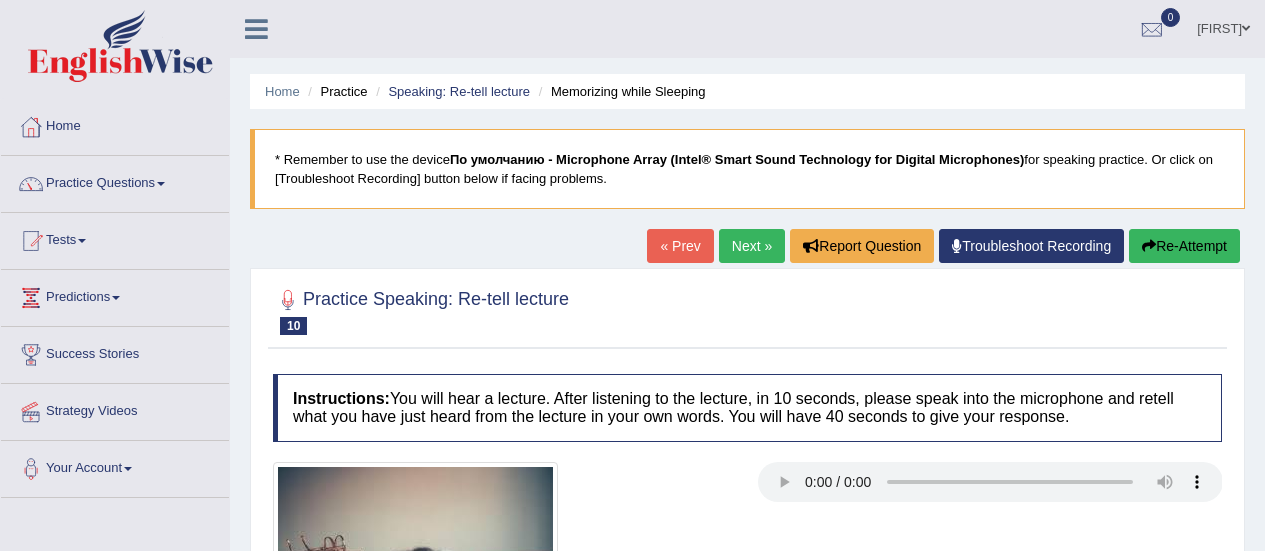 scroll, scrollTop: 0, scrollLeft: 0, axis: both 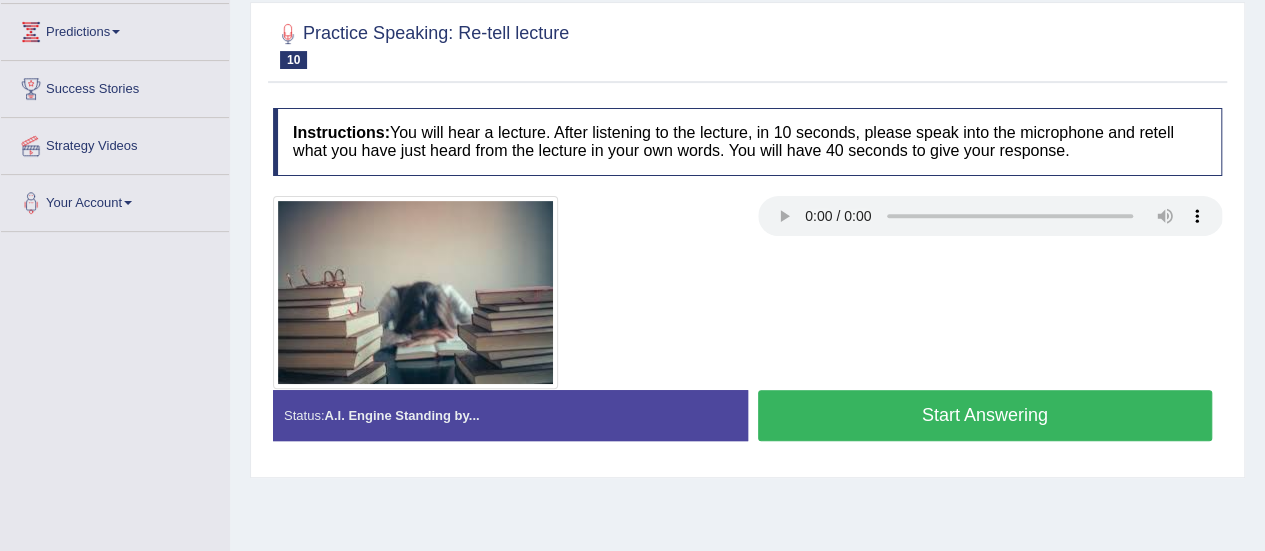 click on "Start Answering" at bounding box center (985, 415) 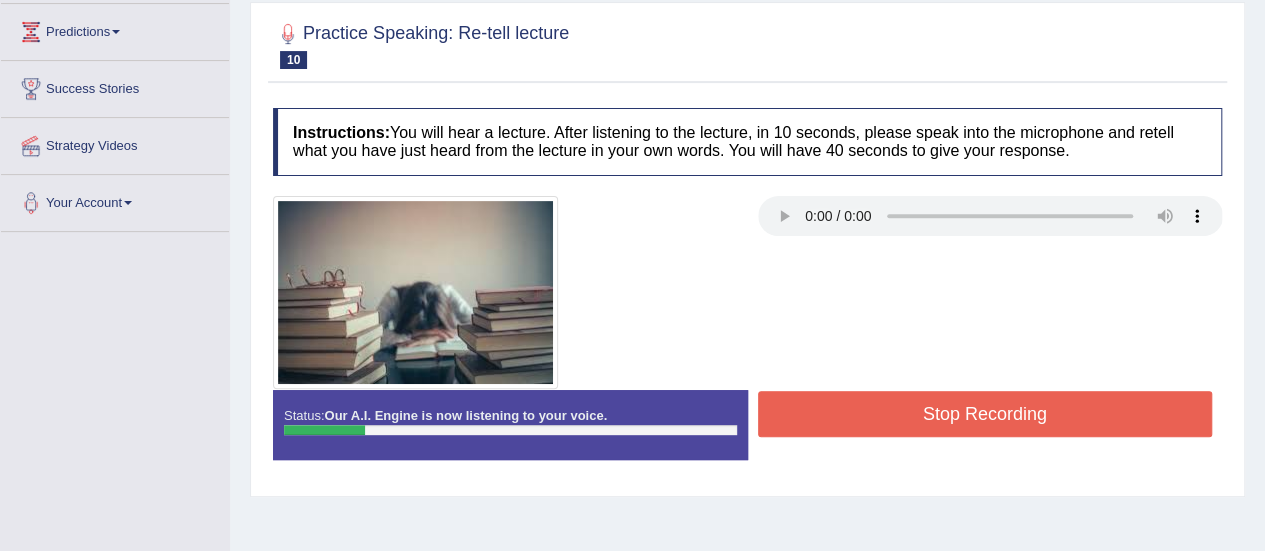 click on "Stop Recording" at bounding box center [985, 414] 